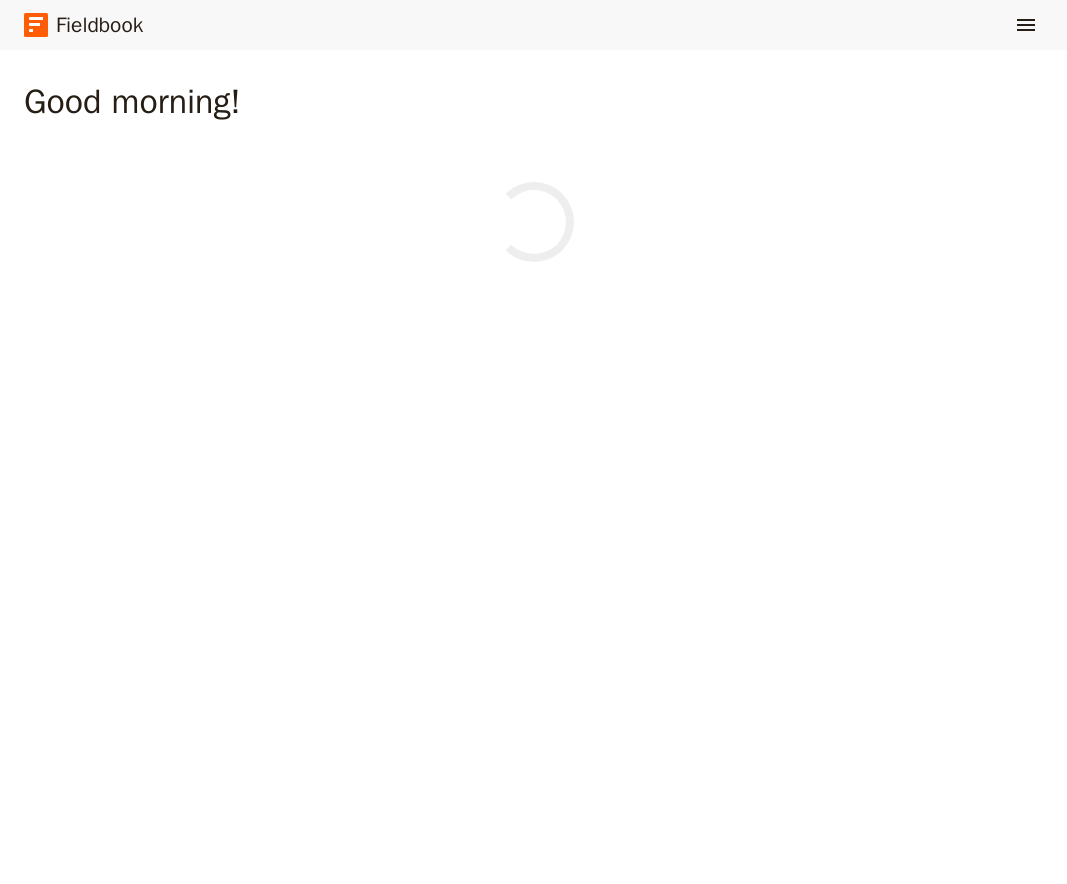 scroll, scrollTop: 0, scrollLeft: 0, axis: both 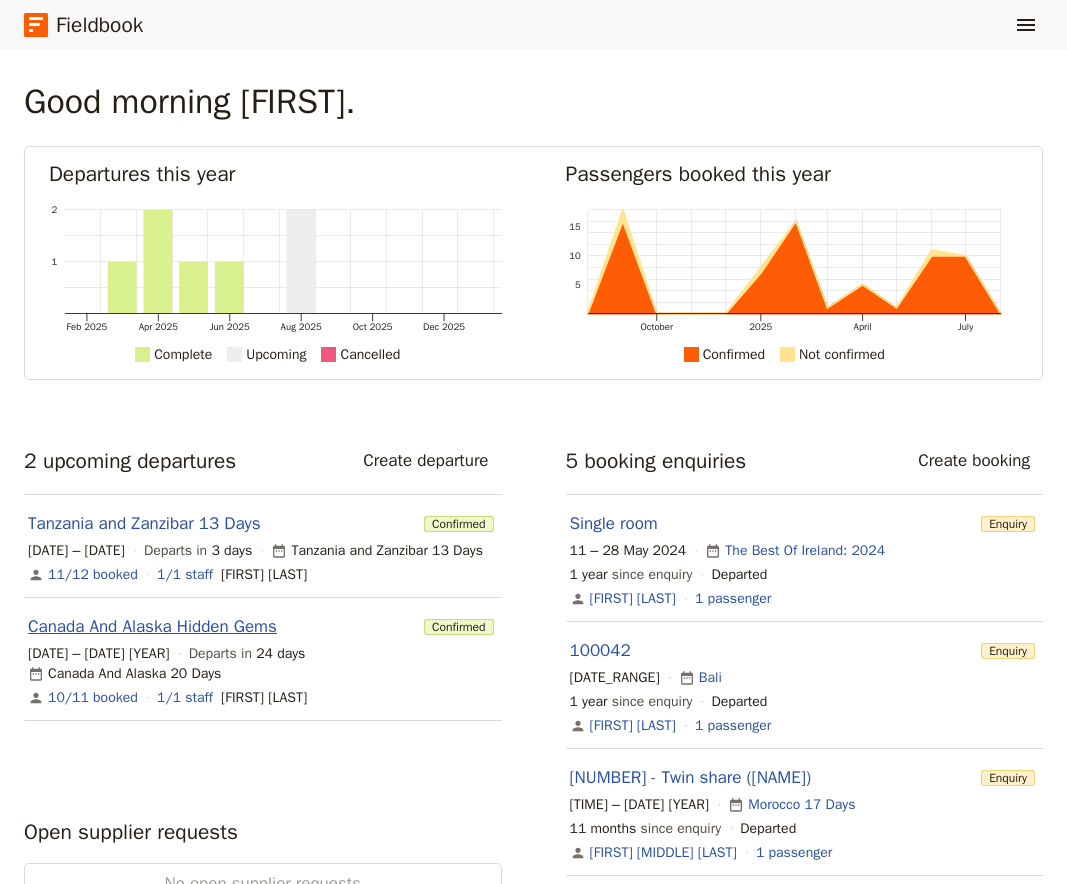 click on "Canada And Alaska Hidden Gems" at bounding box center [152, 627] 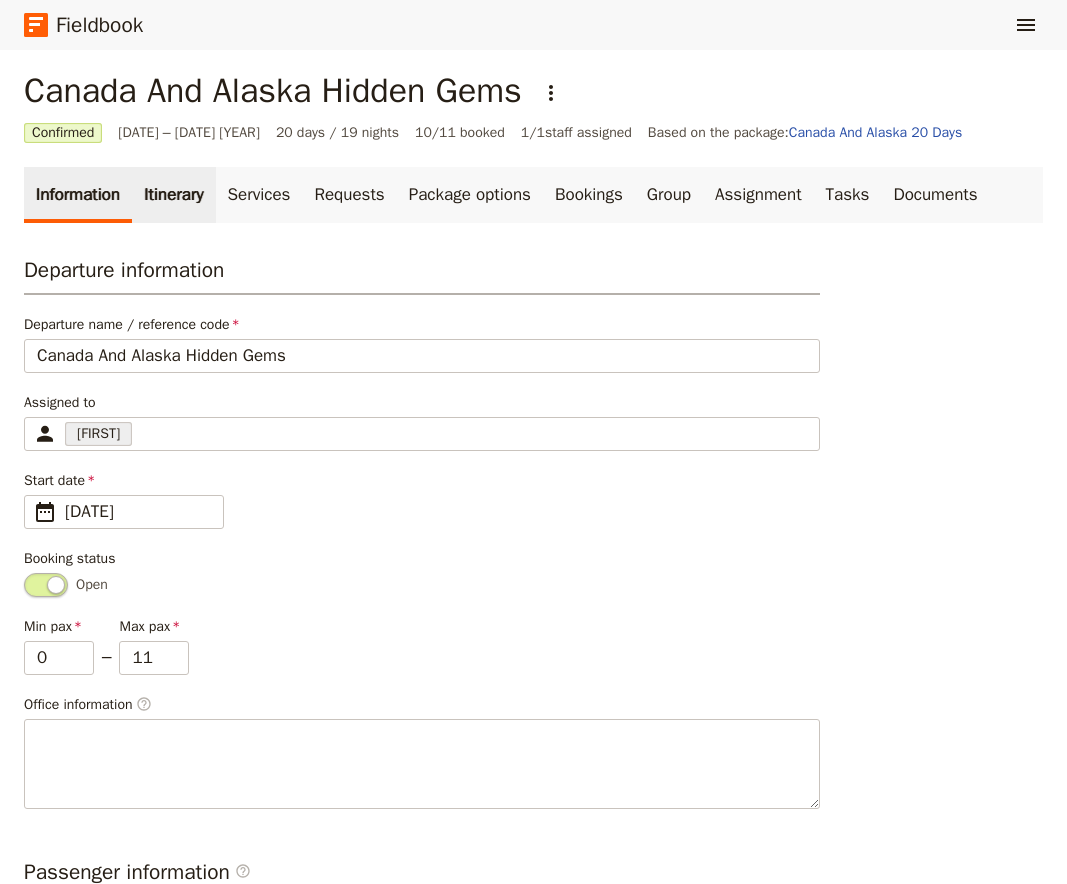 scroll, scrollTop: 0, scrollLeft: 0, axis: both 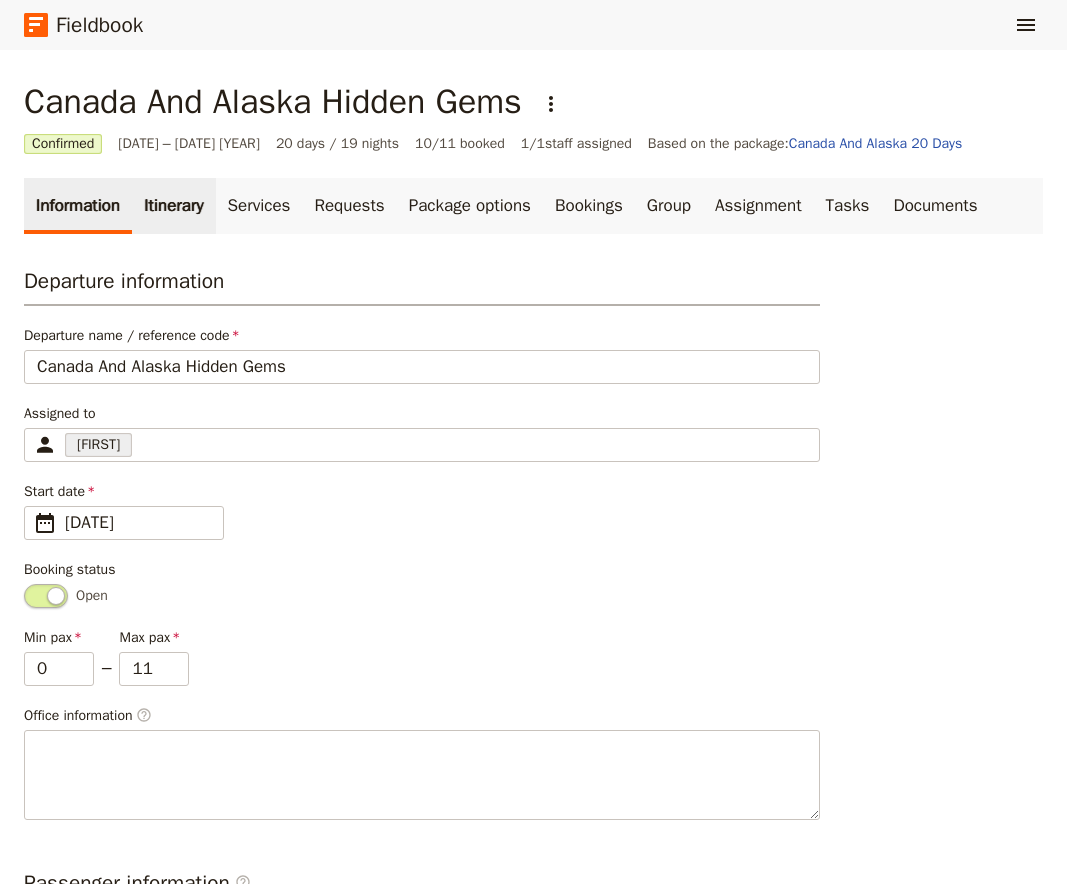 click on "Itinerary" at bounding box center [173, 206] 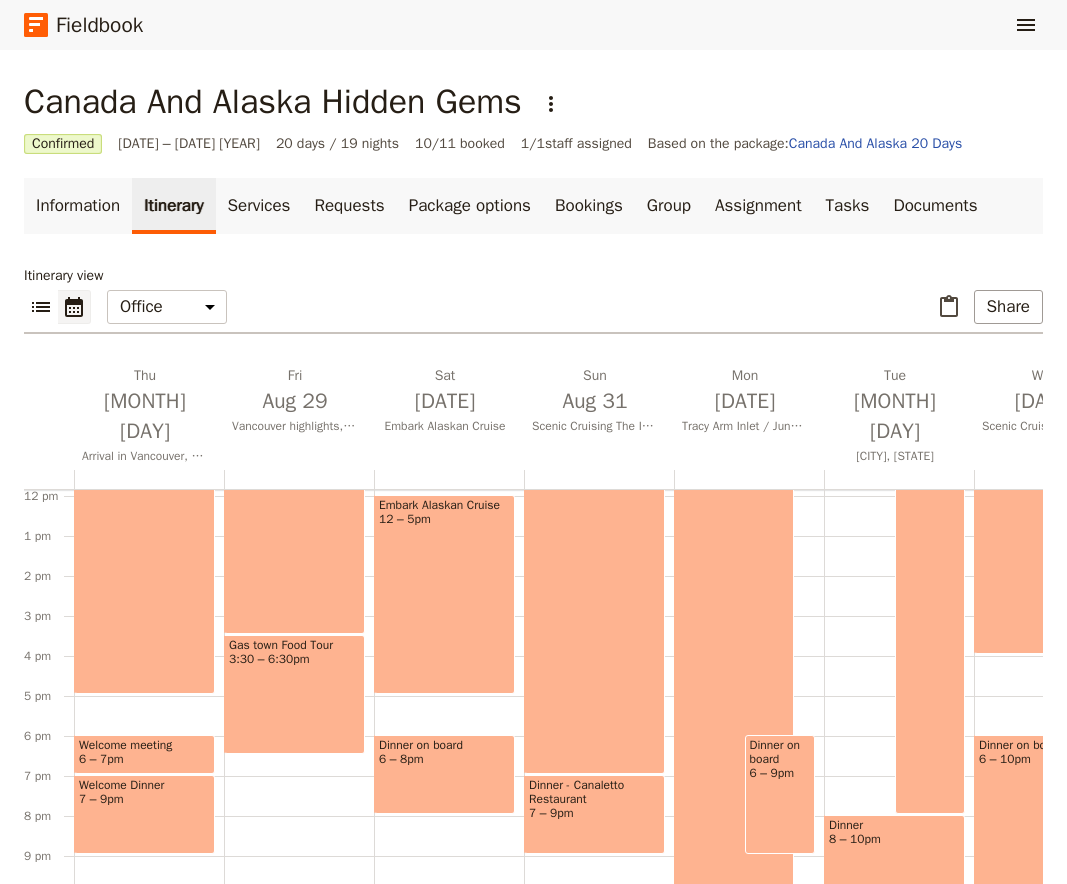 scroll, scrollTop: 210, scrollLeft: 0, axis: vertical 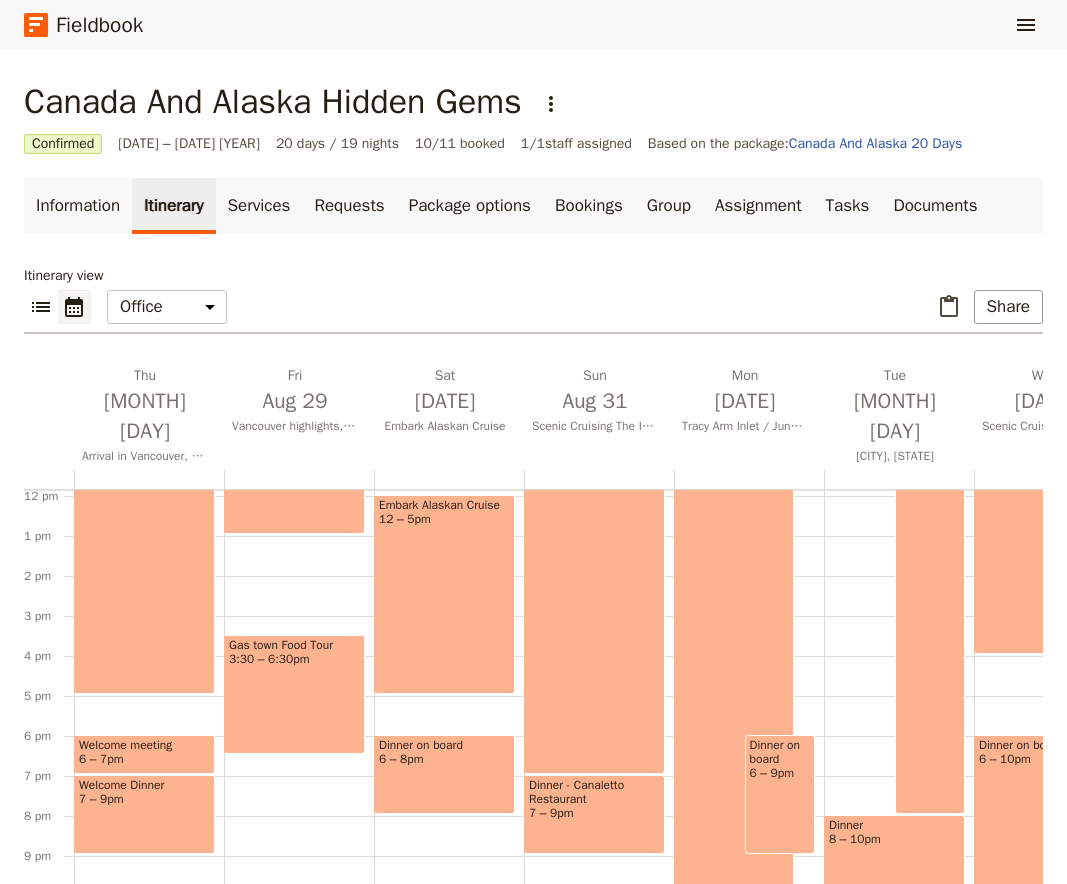 click on "[TIME] – [TIME] [EVENT] [TIME] – [TIME] [EVENT] [TIME] – [TIME]" at bounding box center [299, 496] 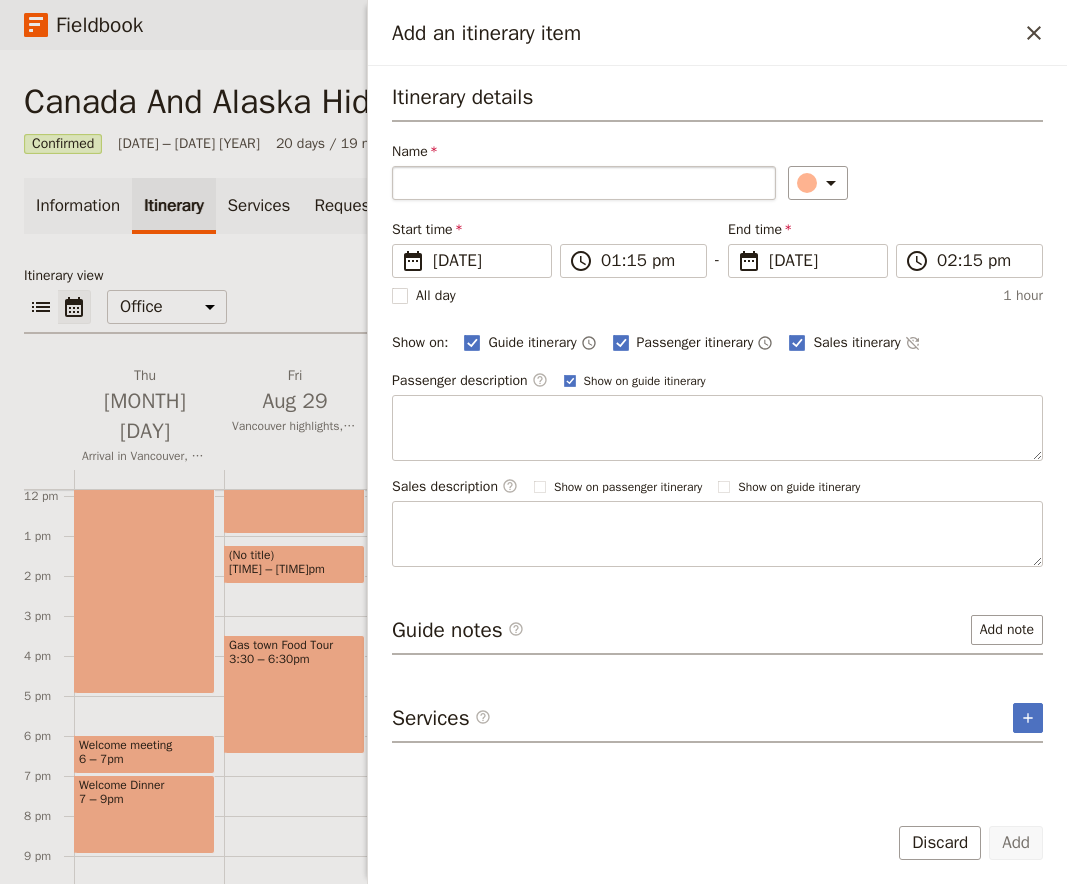click on "Name" at bounding box center [584, 183] 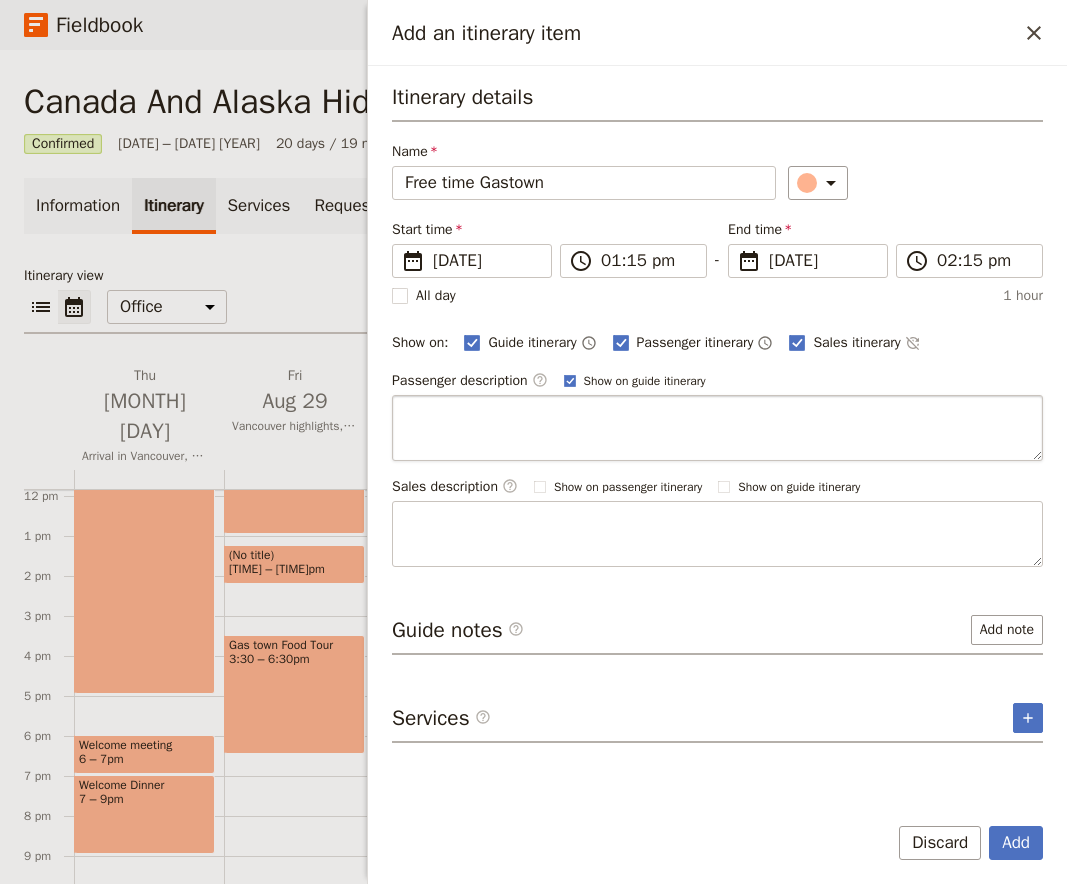 type on "Free time Gastown" 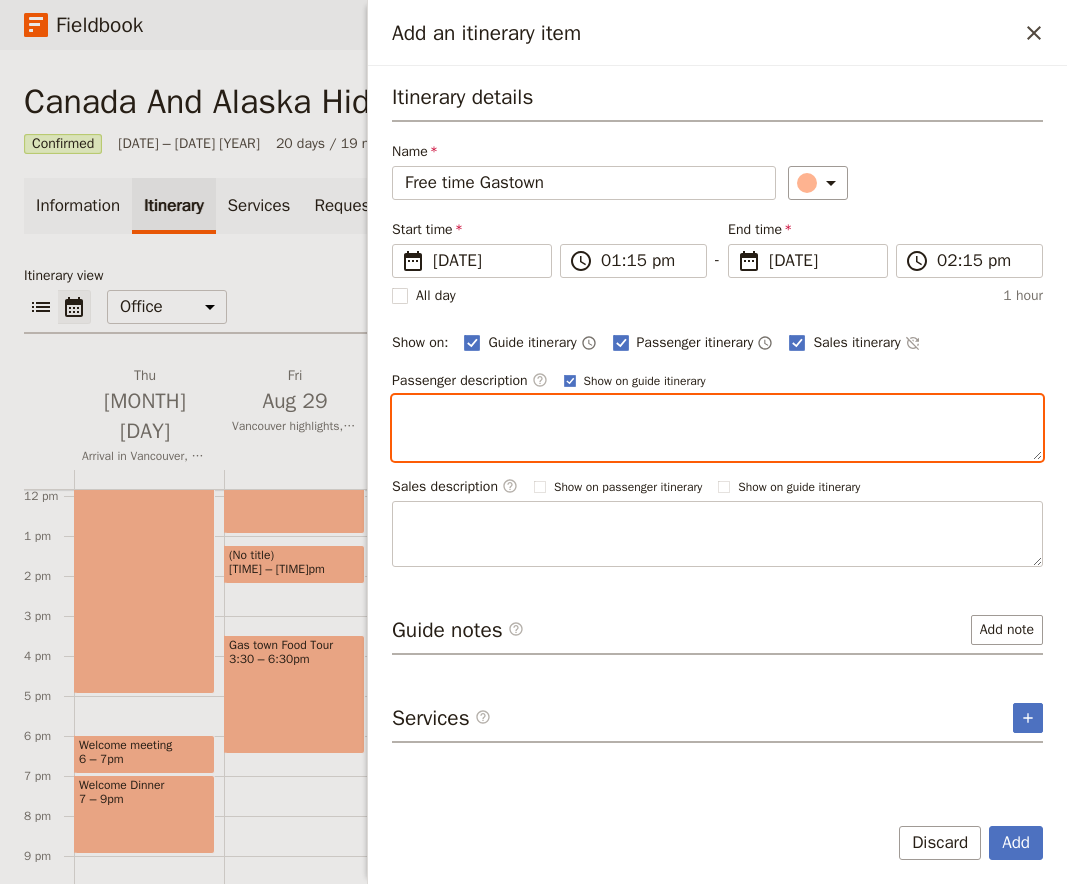 click at bounding box center (717, 428) 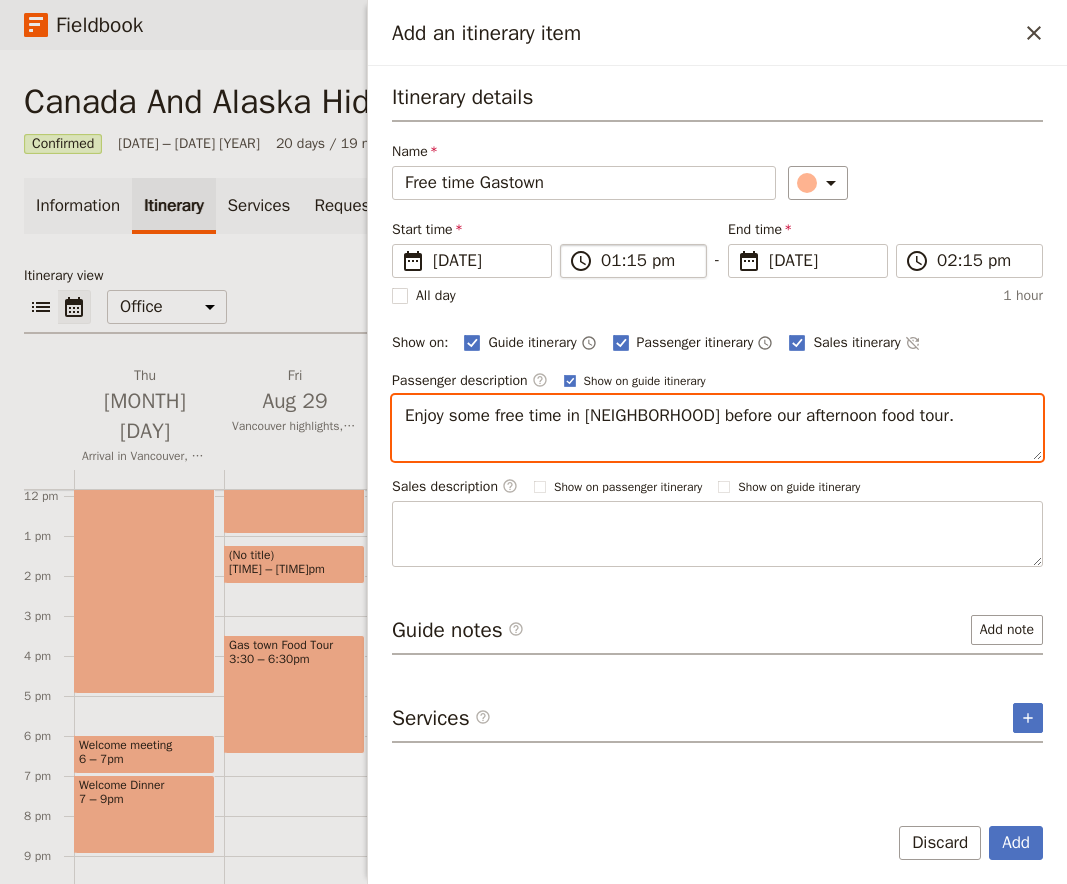 type on "Enjoy some free time in [NEIGHBORHOOD] before our afternoon food tour." 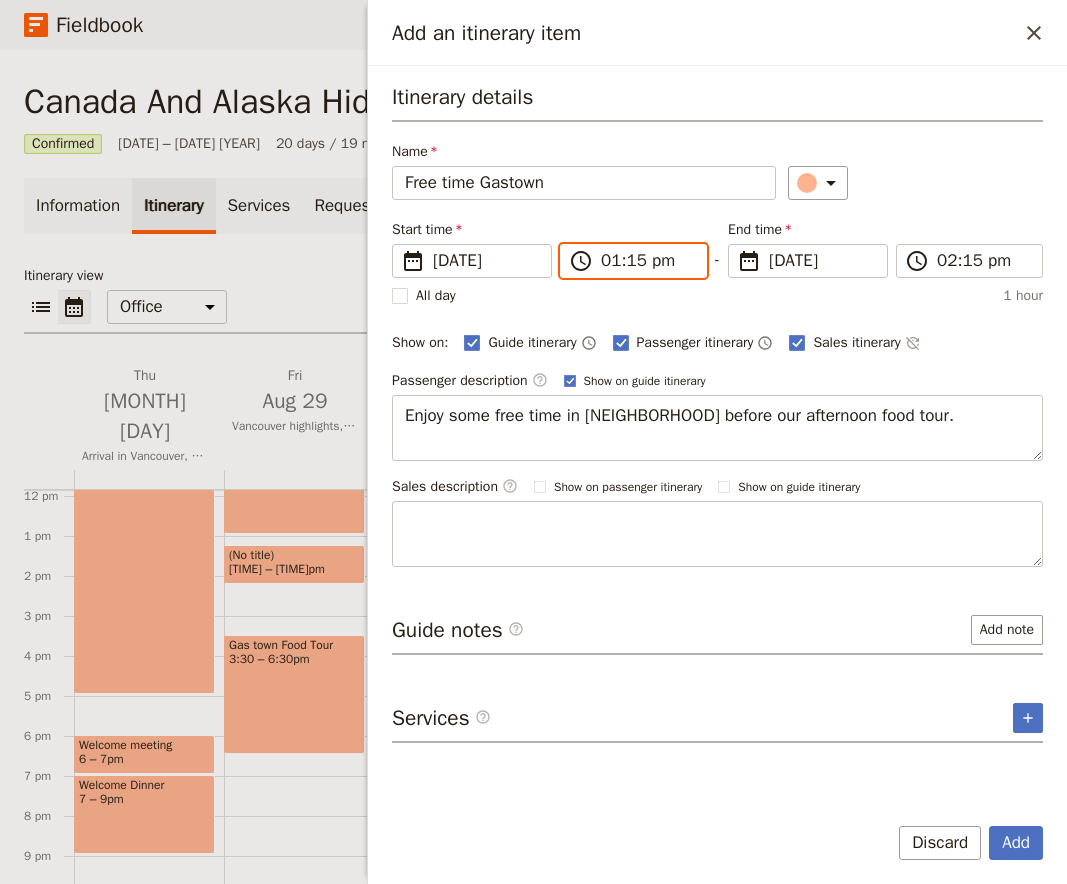 click on "01:15 pm" at bounding box center (647, 261) 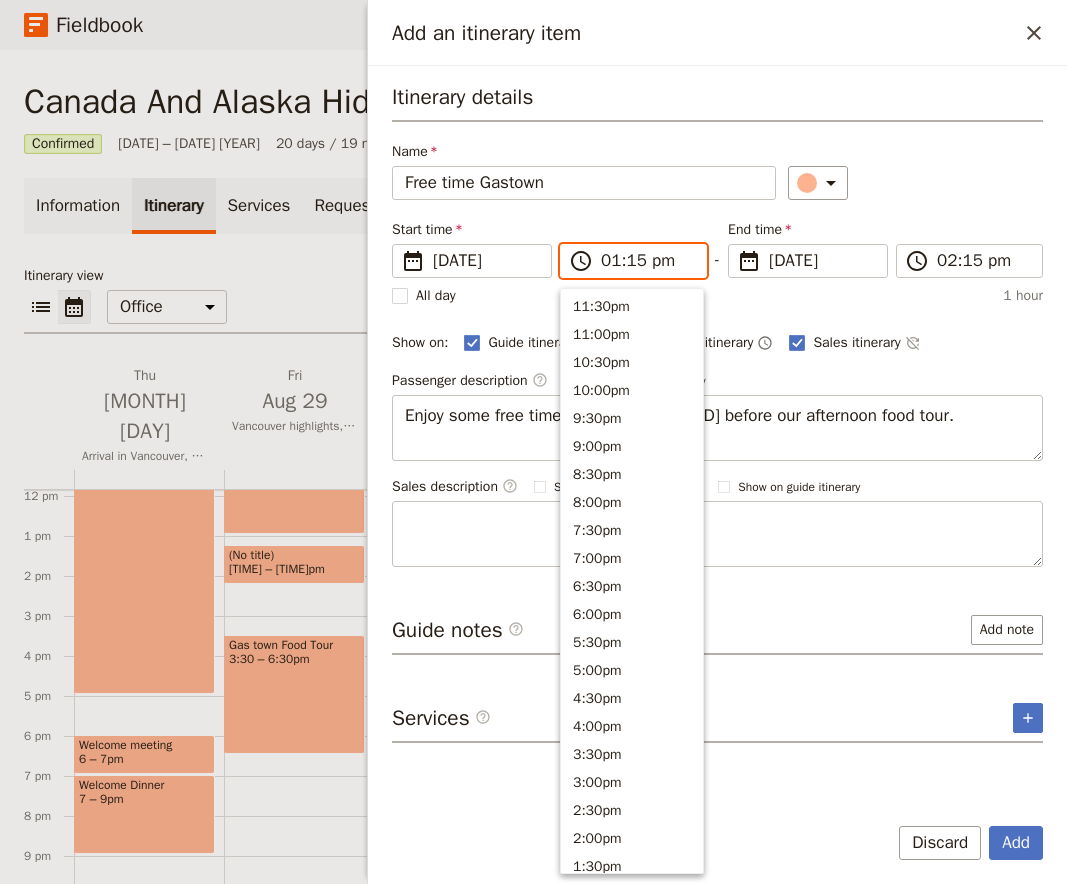 scroll, scrollTop: 592, scrollLeft: 0, axis: vertical 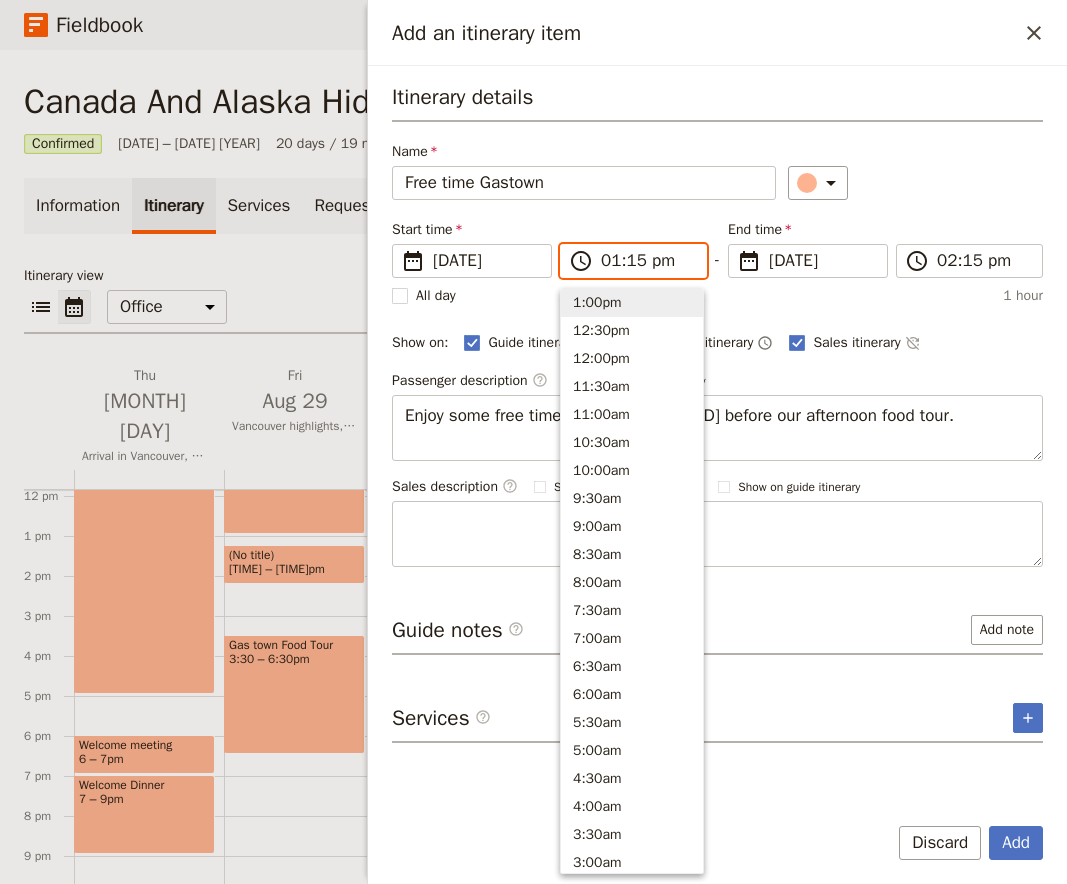 click on "1:00pm" at bounding box center (632, 303) 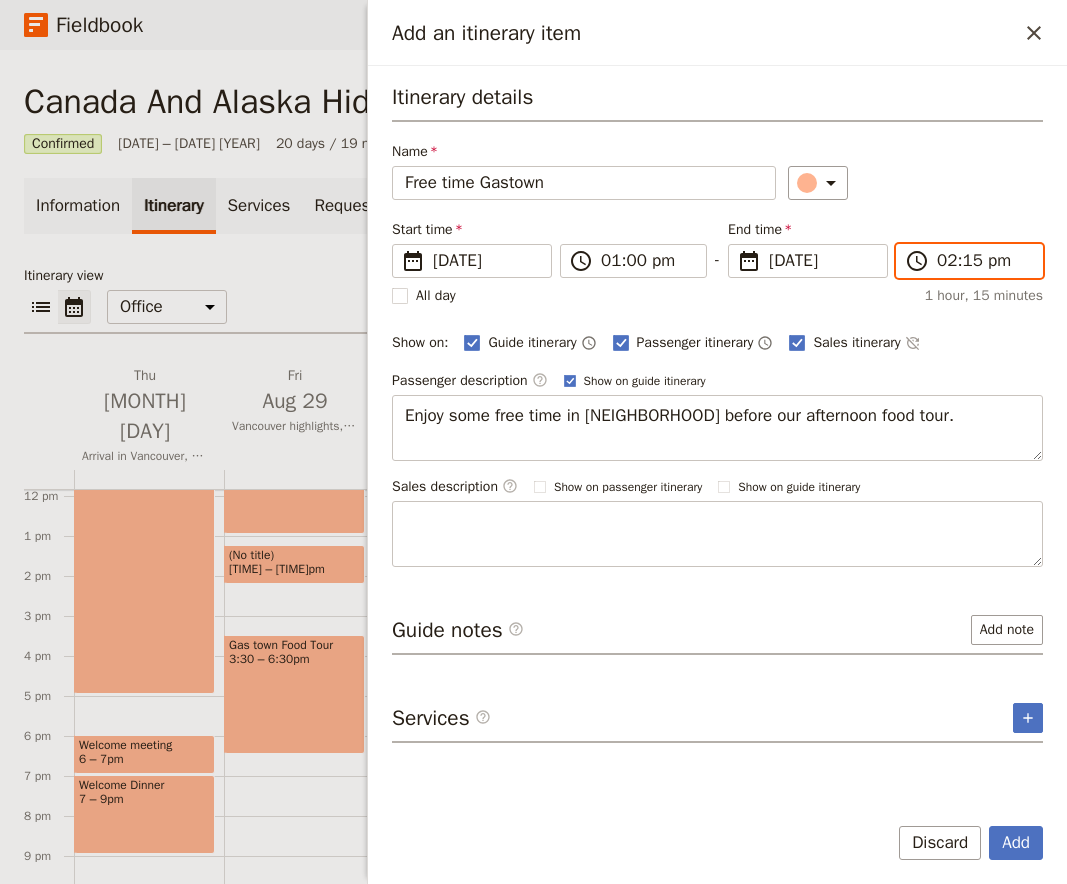 click on "02:15 pm" at bounding box center (983, 261) 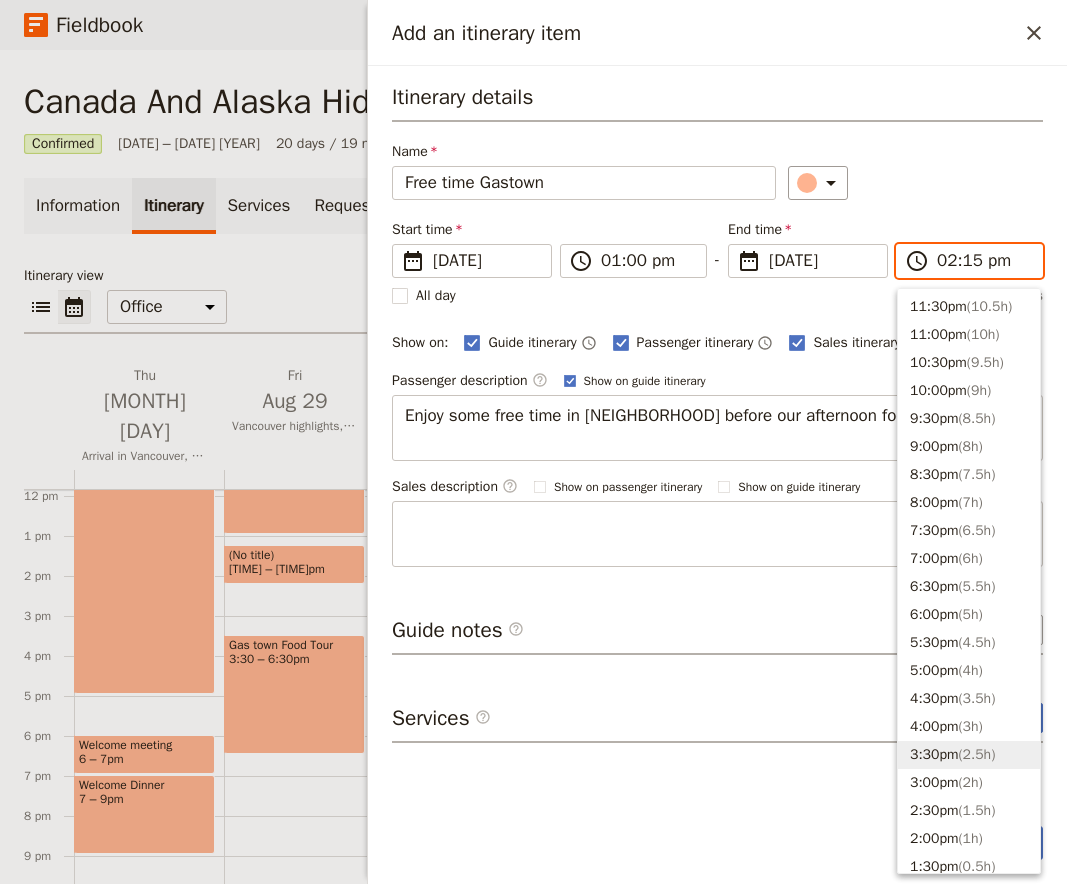 click on "[TIME] ( [DURATION] )" at bounding box center [969, 755] 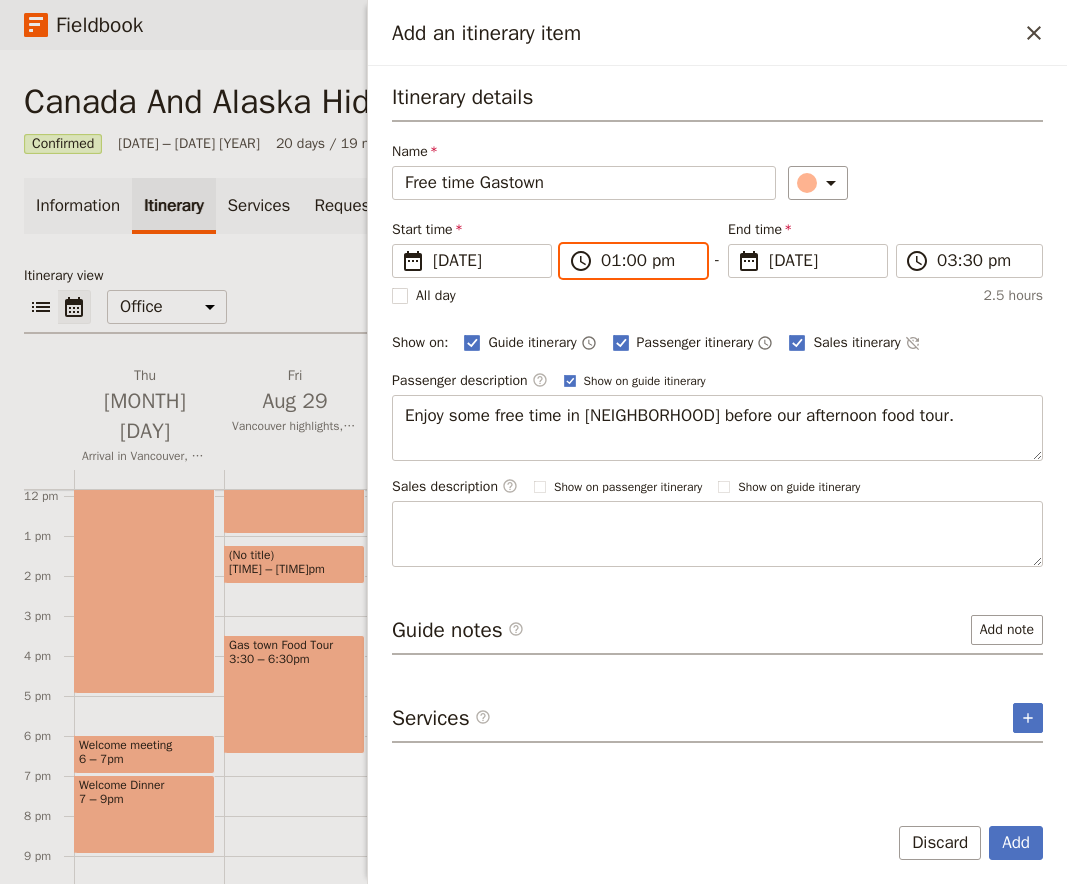 click on "01:00 pm" at bounding box center (647, 261) 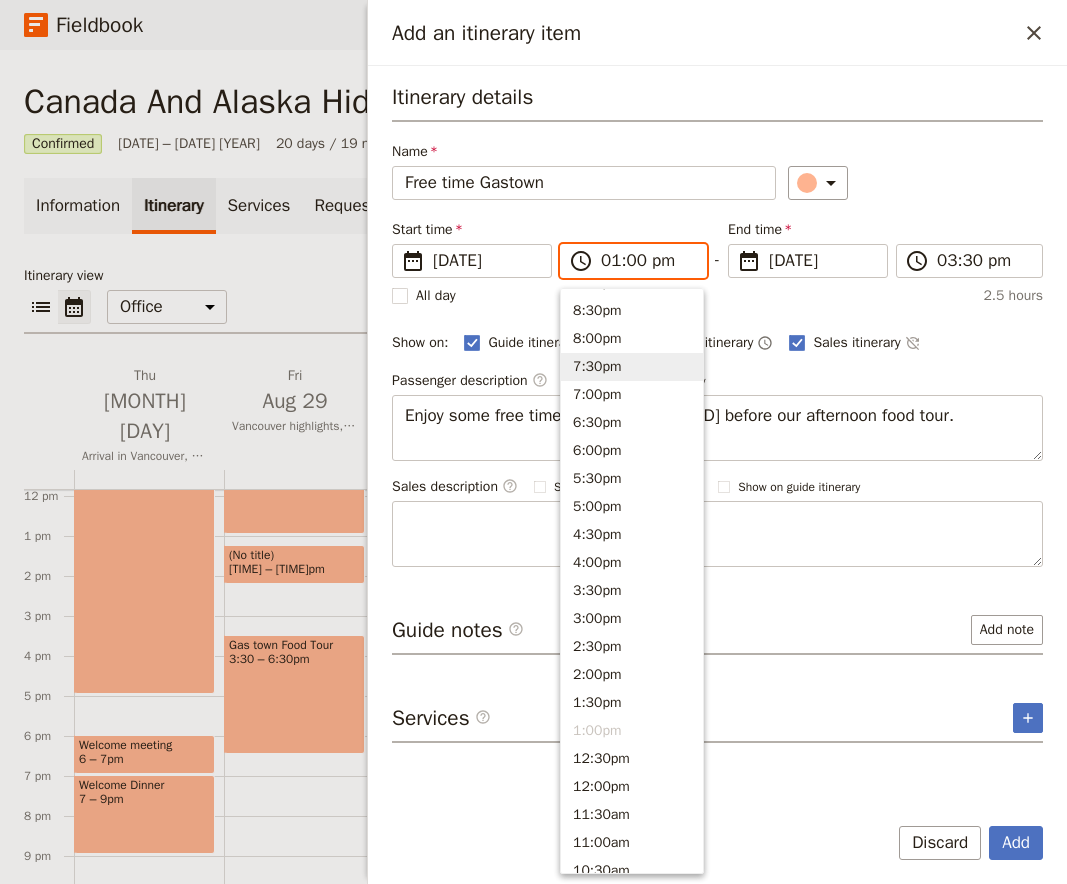 scroll, scrollTop: 264, scrollLeft: 0, axis: vertical 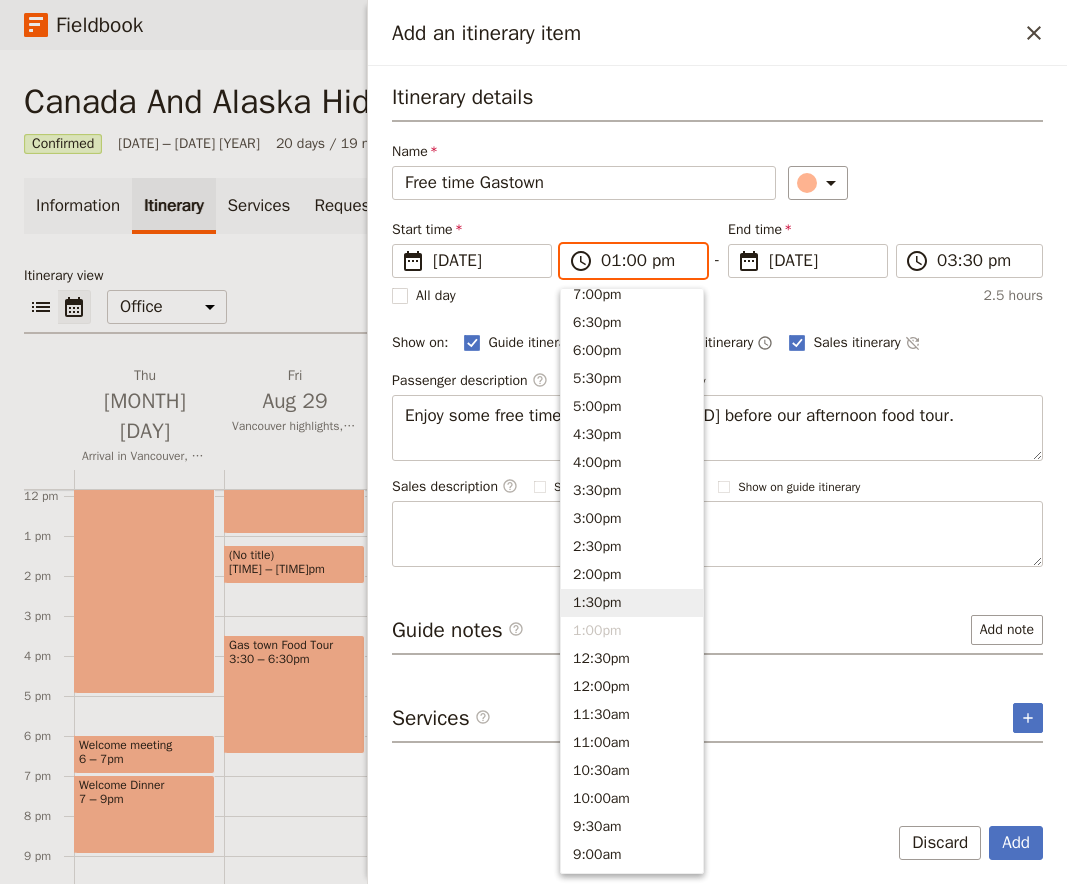 click on "1:30pm" at bounding box center (632, 603) 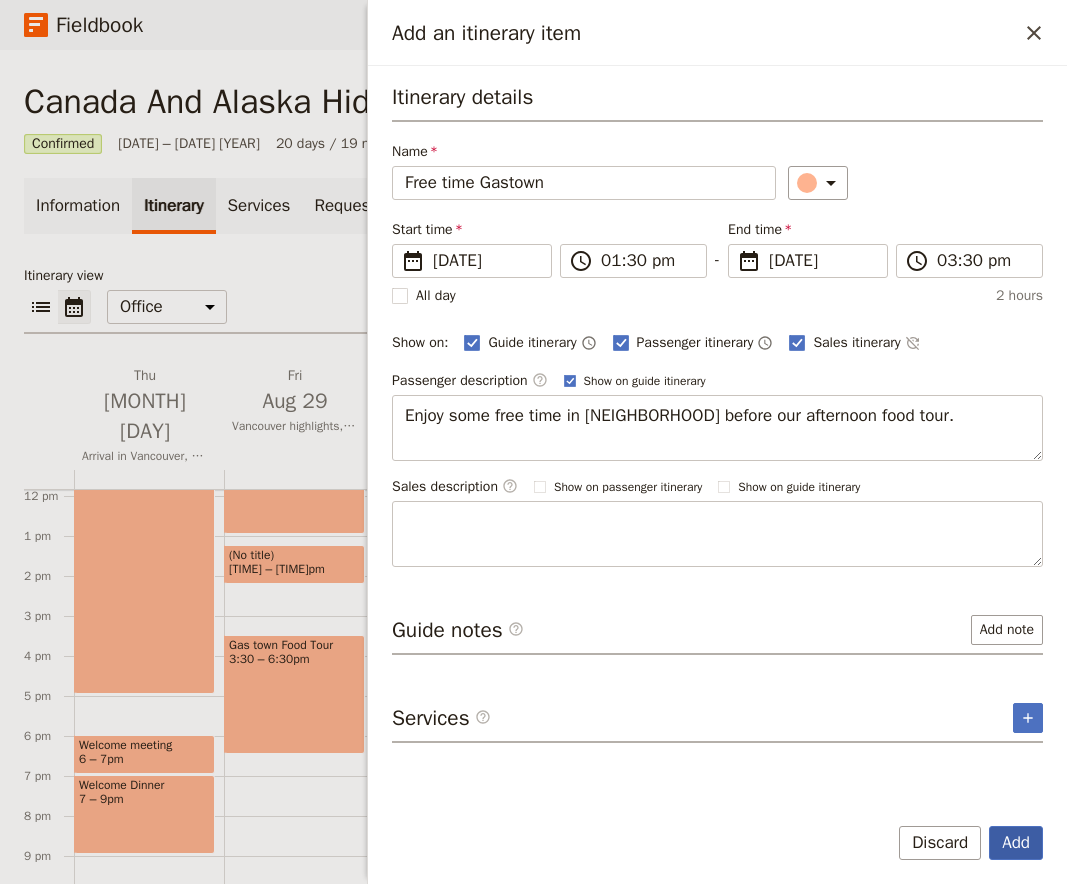 click on "Add" at bounding box center (1016, 843) 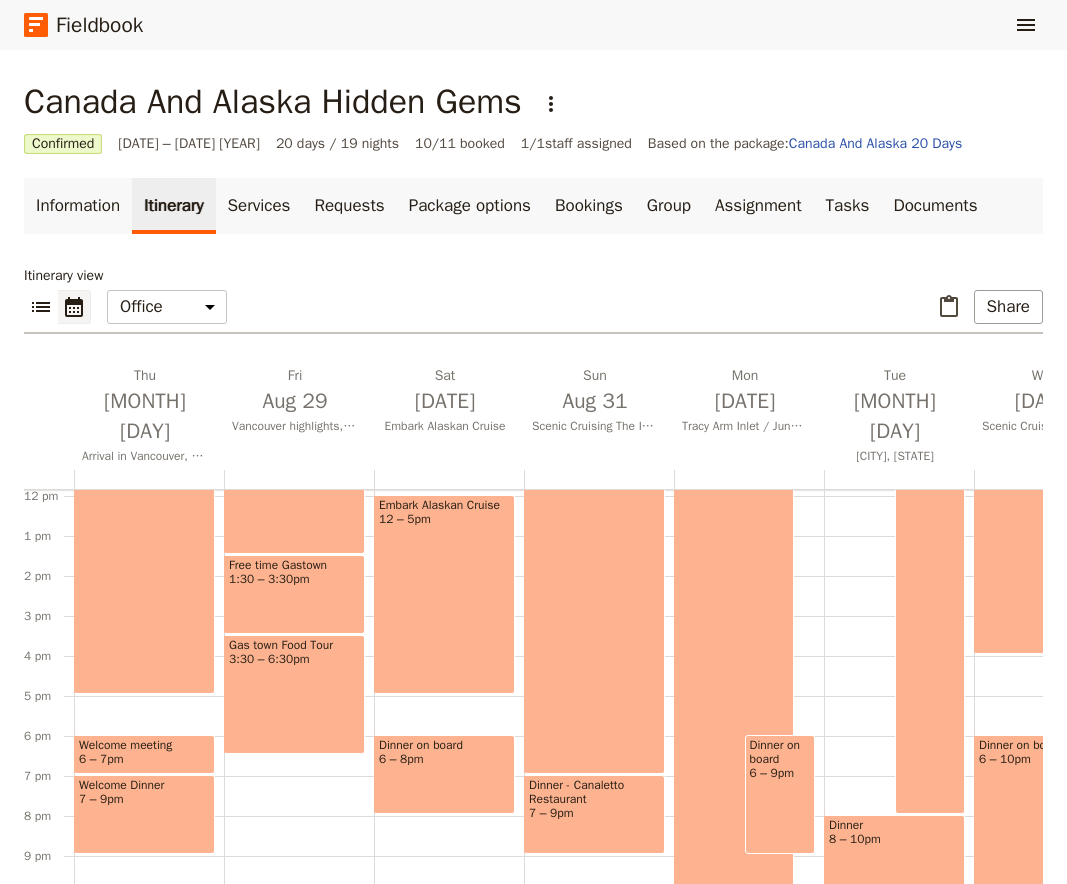 scroll, scrollTop: 210, scrollLeft: 0, axis: vertical 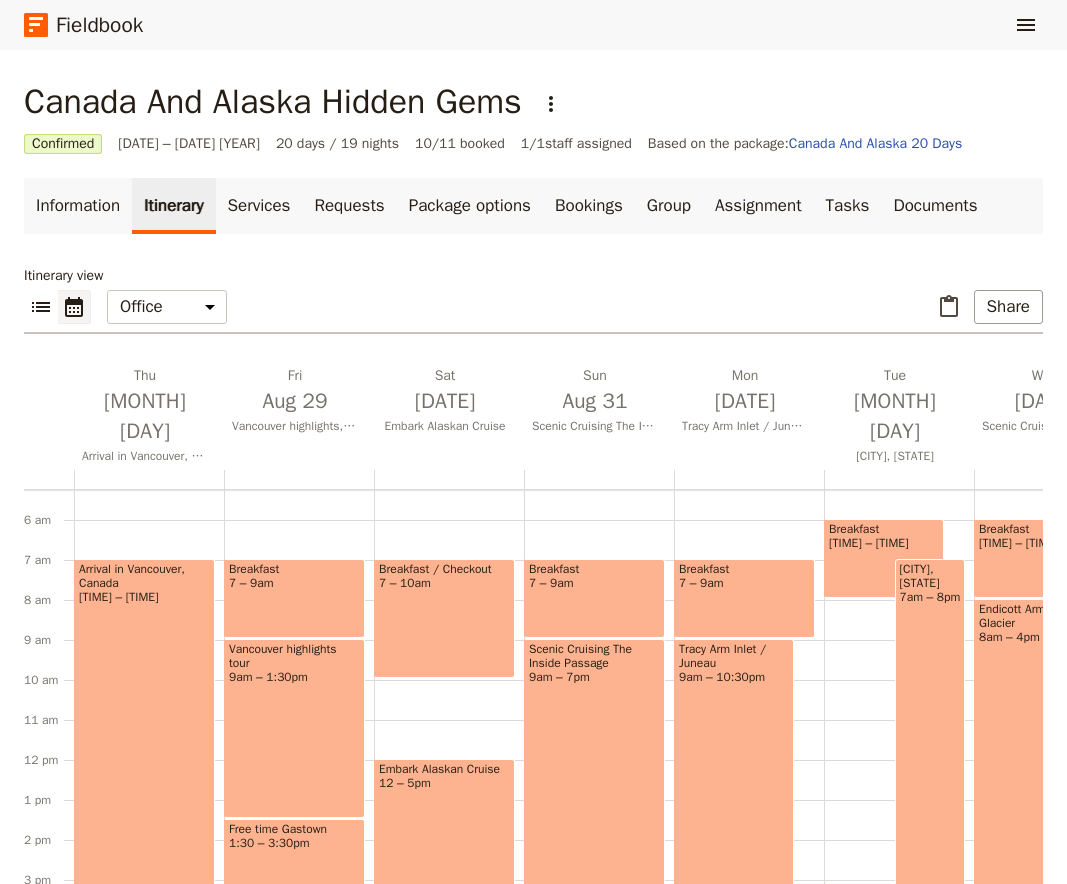click on "Vancouver highlights tour [TIME] – [TIME]" at bounding box center [294, 728] 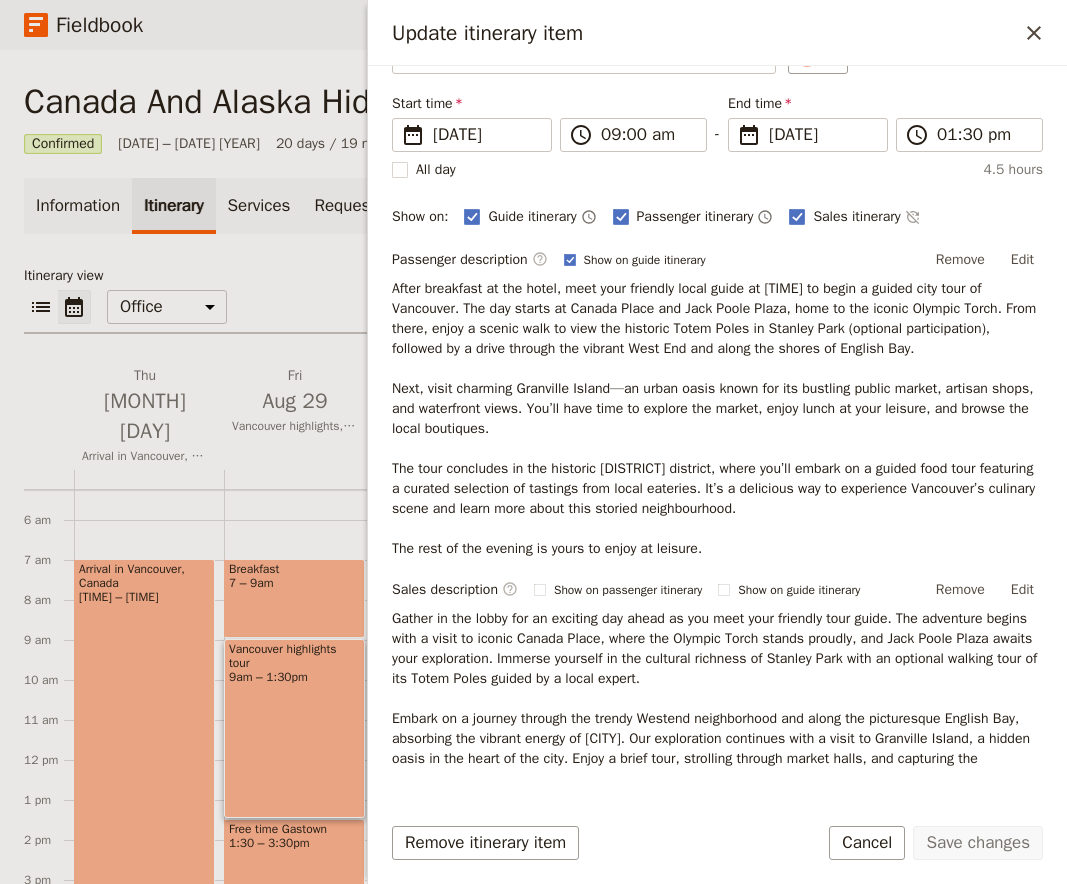 scroll, scrollTop: 189, scrollLeft: 0, axis: vertical 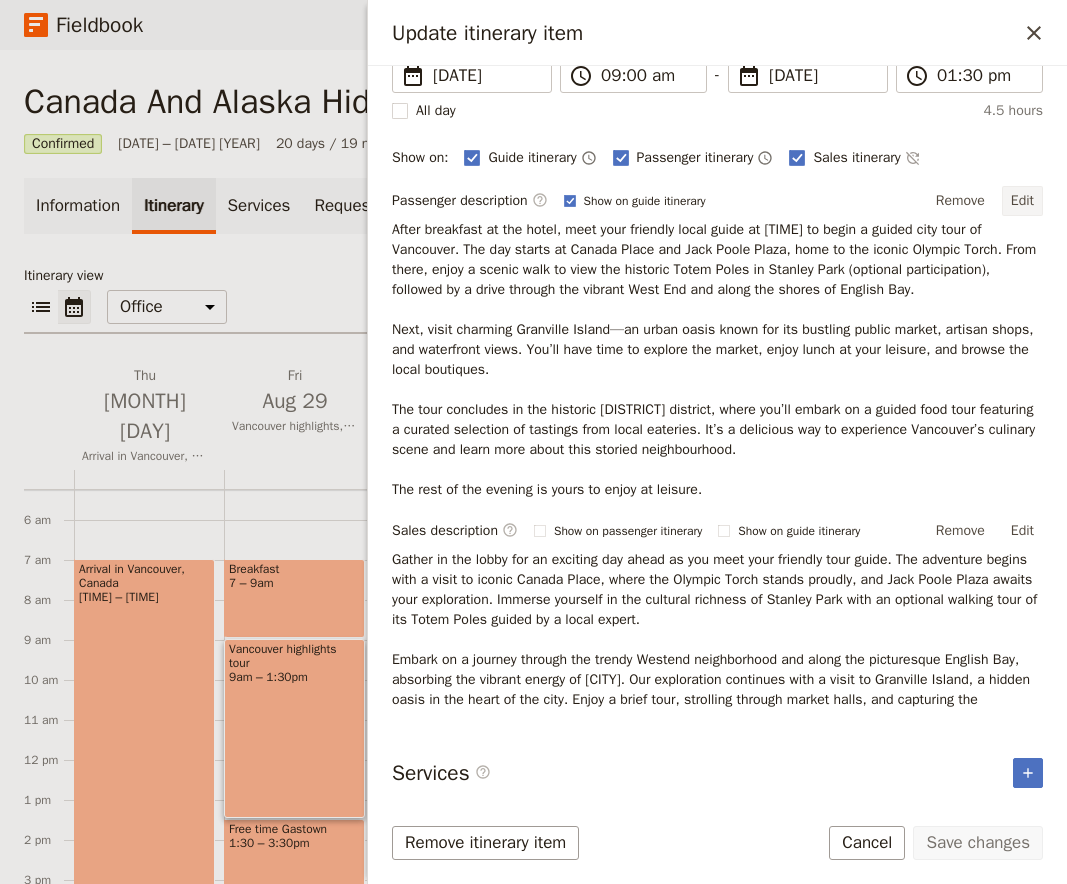 click on "Edit" at bounding box center [1022, 201] 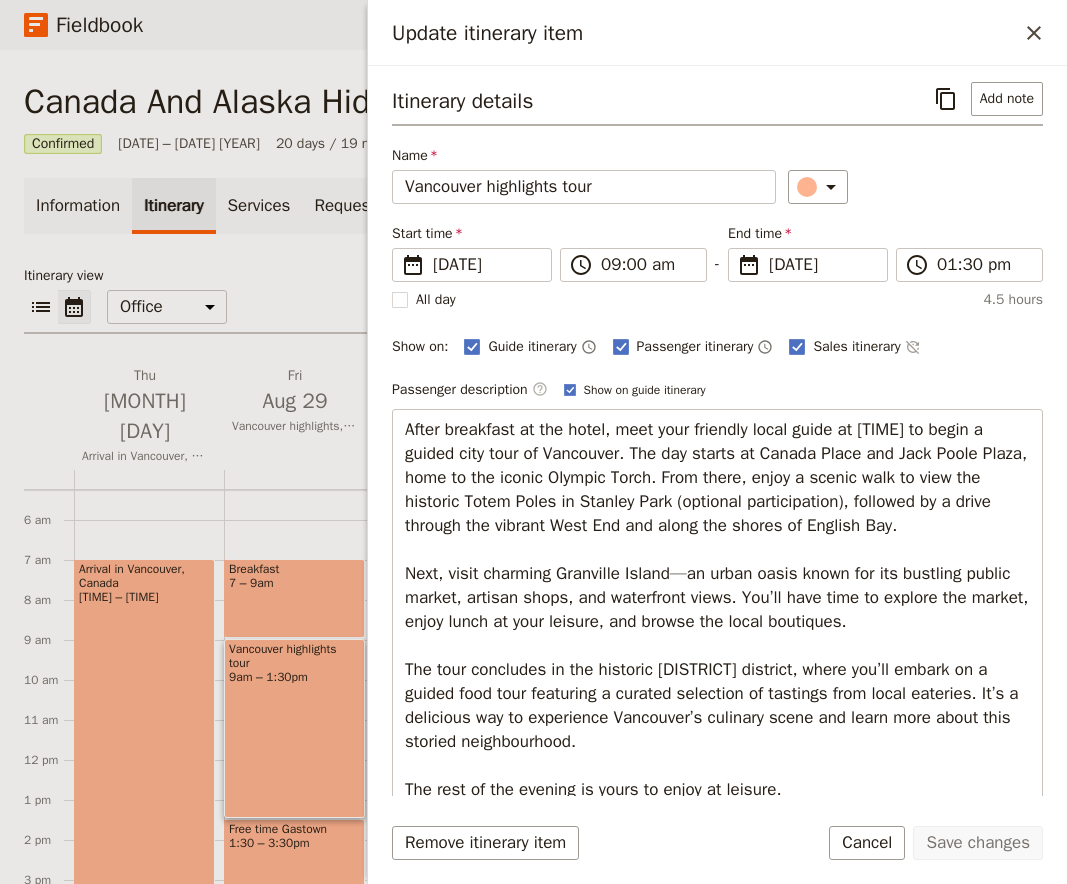 scroll, scrollTop: 311, scrollLeft: 0, axis: vertical 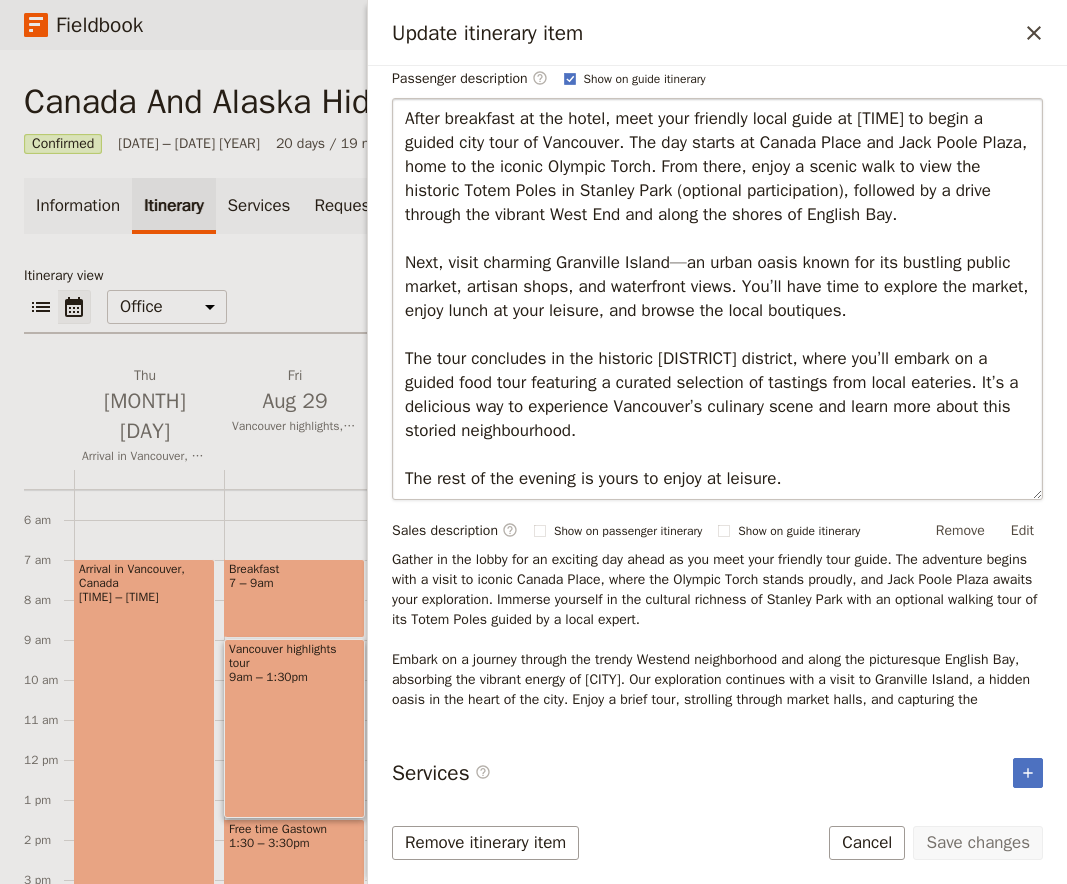 click on "After breakfast at the hotel, meet your friendly local guide at [TIME] to begin a guided city tour of Vancouver. The day starts at Canada Place and Jack Poole Plaza, home to the iconic Olympic Torch. From there, enjoy a scenic walk to view the historic Totem Poles in Stanley Park (optional participation), followed by a drive through the vibrant West End and along the shores of English Bay.
Next, visit charming Granville Island—an urban oasis known for its bustling public market, artisan shops, and waterfront views. You’ll have time to explore the market, enjoy lunch at your leisure, and browse the local boutiques.
The tour concludes in the historic [DISTRICT] district, where you’ll embark on a guided food tour featuring a curated selection of tastings from local eateries. It’s a delicious way to experience Vancouver’s culinary scene and learn more about this storied neighbourhood.
The rest of the evening is yours to enjoy at leisure." at bounding box center (717, 299) 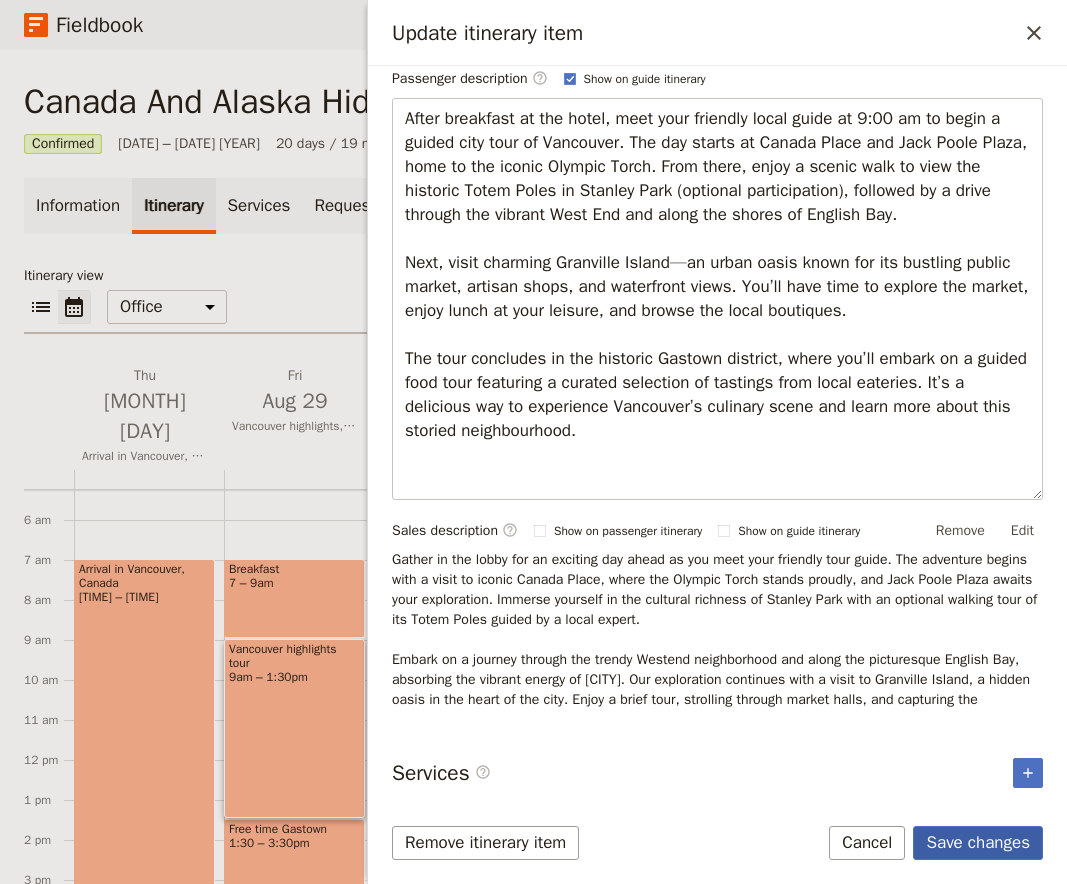 click on "Save changes" at bounding box center (978, 843) 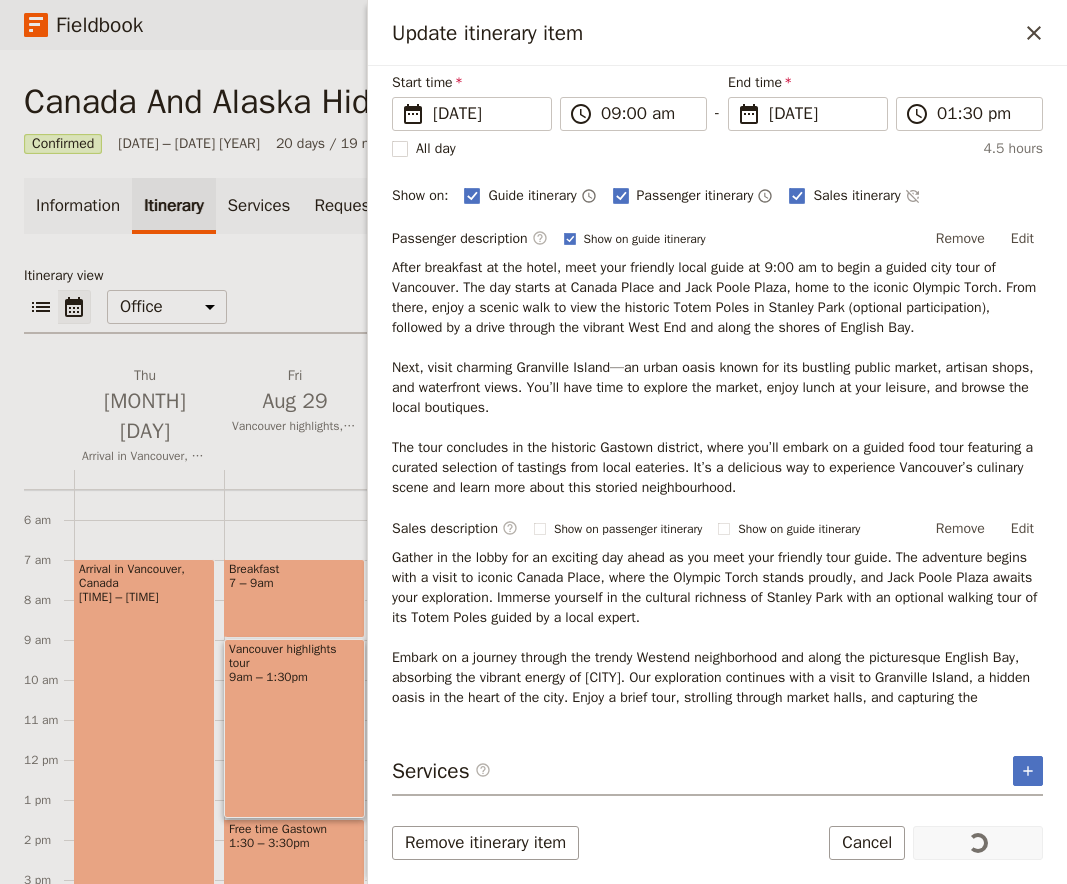scroll, scrollTop: 169, scrollLeft: 0, axis: vertical 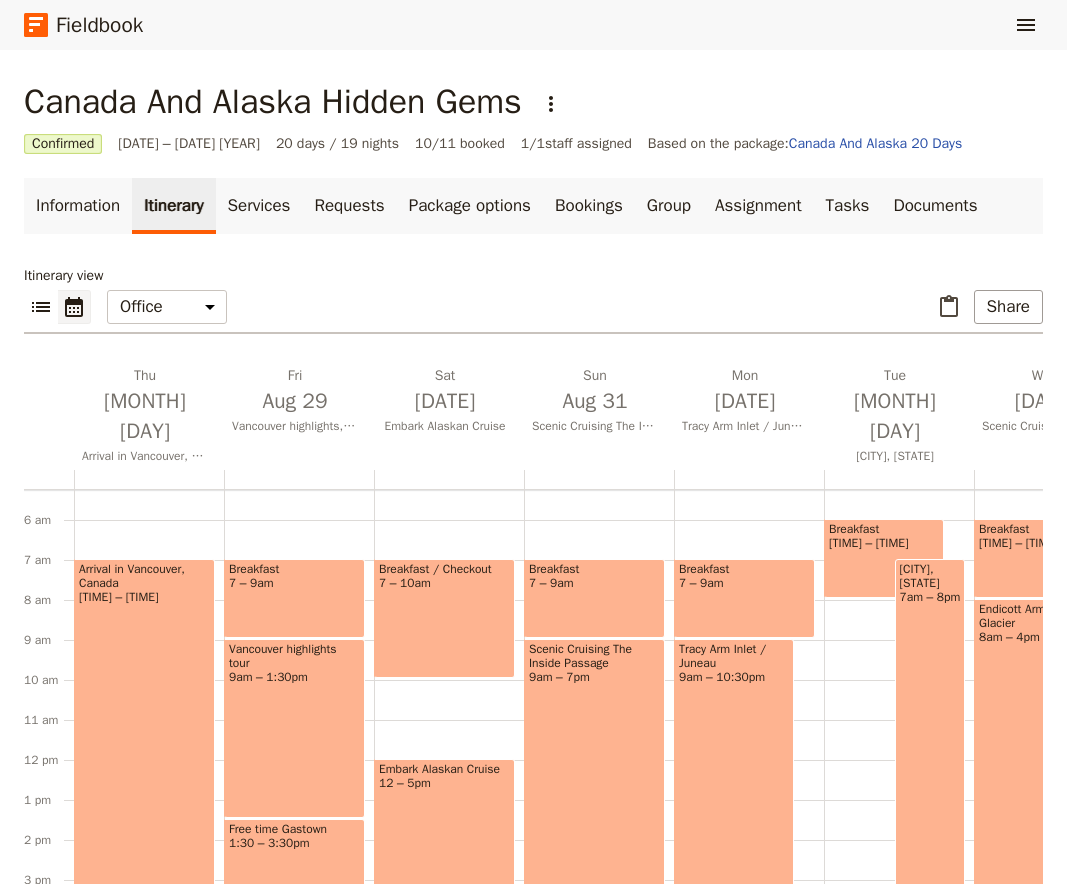 click on "Vancouver highlights tour [TIME] – [TIME]" at bounding box center (294, 728) 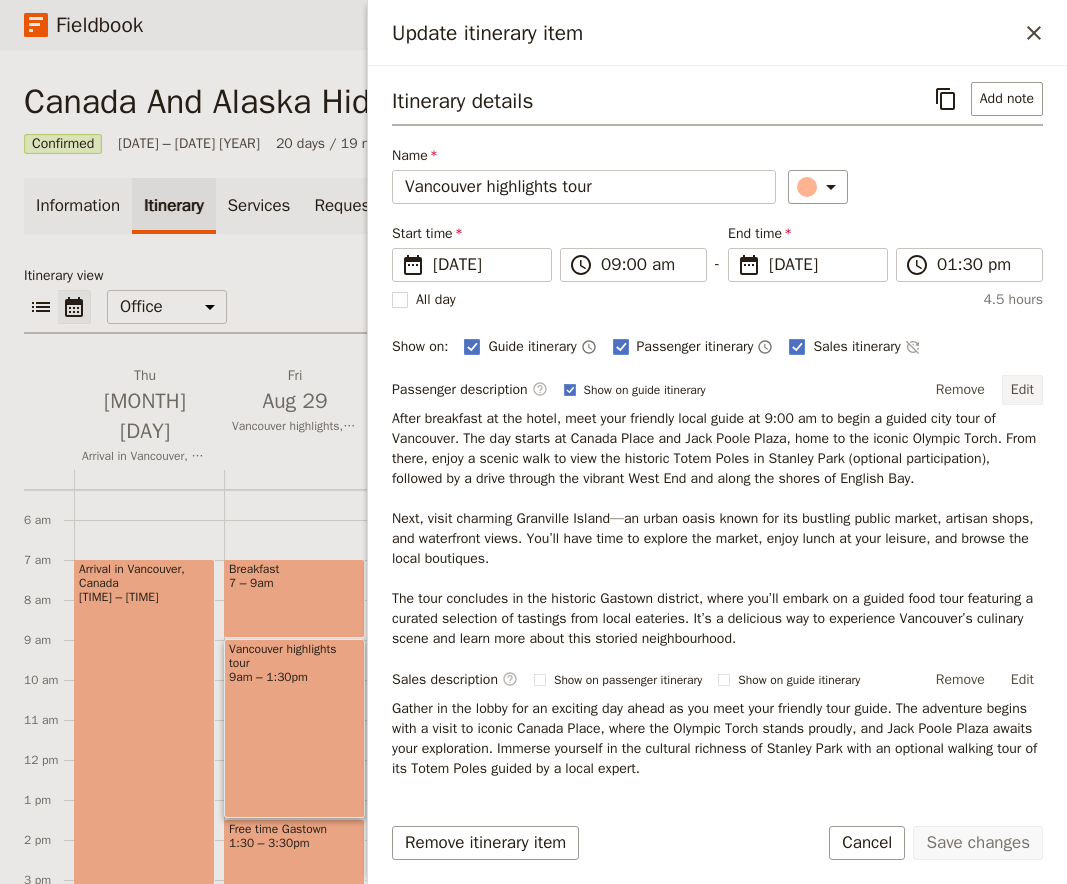 click on "Edit" at bounding box center (1022, 390) 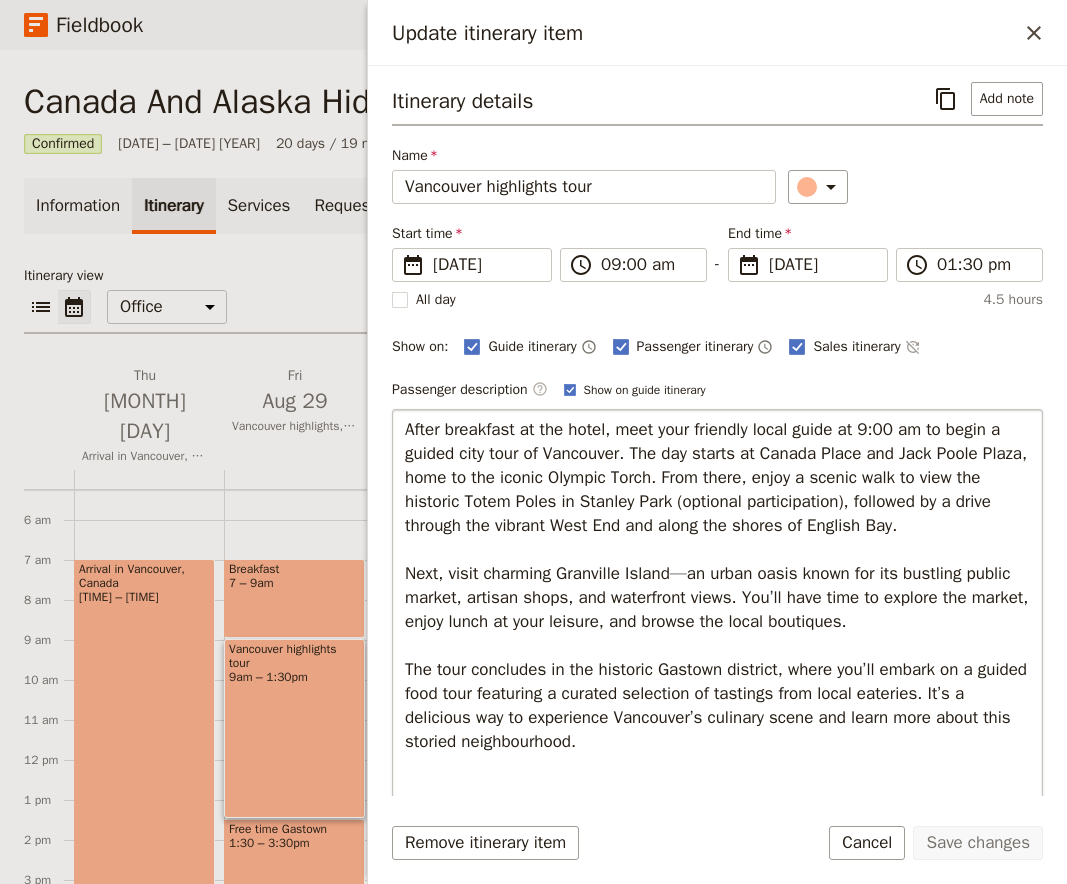 click on "After breakfast at the hotel, meet your friendly local guide at 9:00 am to begin a guided city tour of Vancouver. The day starts at Canada Place and Jack Poole Plaza, home to the iconic Olympic Torch. From there, enjoy a scenic walk to view the historic Totem Poles in Stanley Park (optional participation), followed by a drive through the vibrant West End and along the shores of English Bay.
Next, visit charming Granville Island—an urban oasis known for its bustling public market, artisan shops, and waterfront views. You’ll have time to explore the market, enjoy lunch at your leisure, and browse the local boutiques.
The tour concludes in the historic Gastown district, where you’ll embark on a guided food tour featuring a curated selection of tastings from local eateries. It’s a delicious way to experience Vancouver’s culinary scene and learn more about this storied neighbourhood." at bounding box center [717, 610] 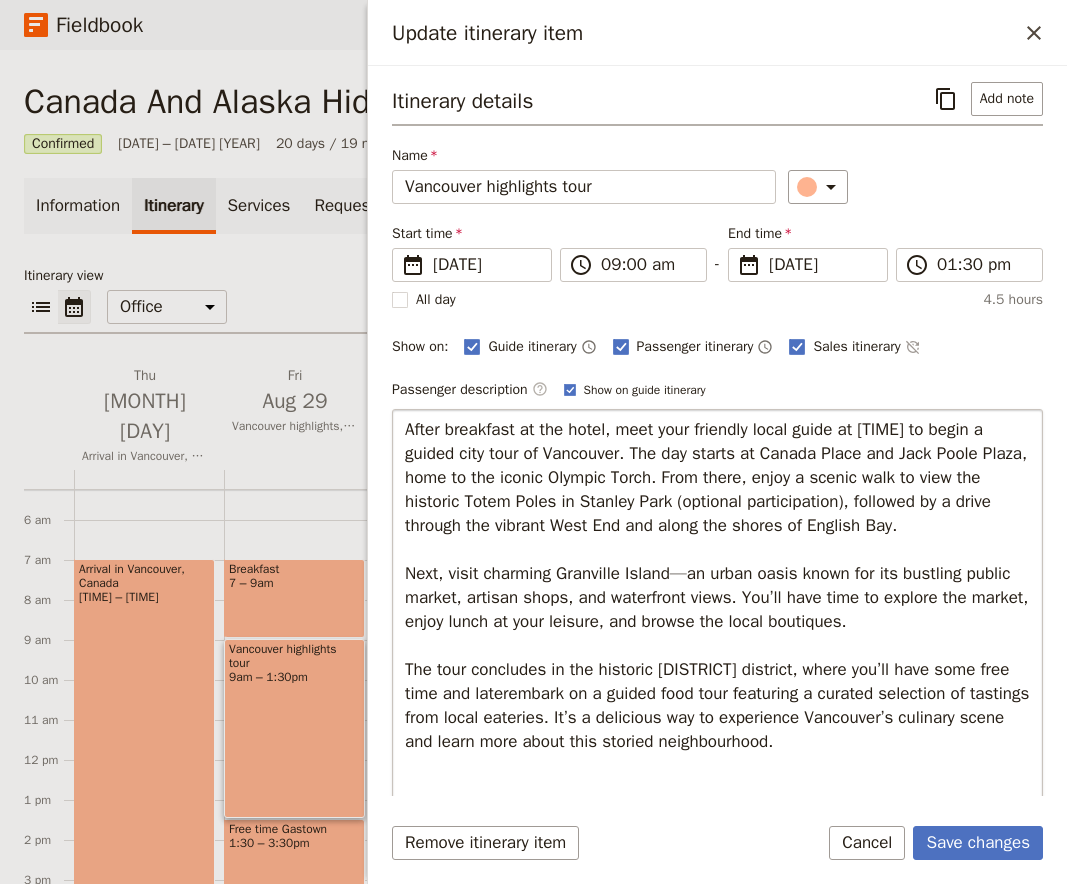 type on "After breakfast at the hotel, meet your friendly local guide at [TIME] to begin a guided city tour of [CITY]. The day starts at Canada Place and Jack Poole Plaza, home to the iconic Olympic Torch. From there, enjoy a scenic walk to view the historic Totem Poles in Stanley Park (optional participation), followed by a drive through the vibrant West End and along the shores of English Bay.
Next, visit charming Granville Island—an urban oasis known for its bustling public market, artisan shops, and waterfront views. You’ll have time to explore the market, enjoy lunch at your leisure, and browse the local boutiques.
The tour concludes in the historic Gastown district, where you’ll have some free time and later,embark on a guided food tour featuring a curated selection of tastings from local eateries. It’s a delicious way to experience [CITY]’s culinary scene and learn more about this storied neighbourhood." 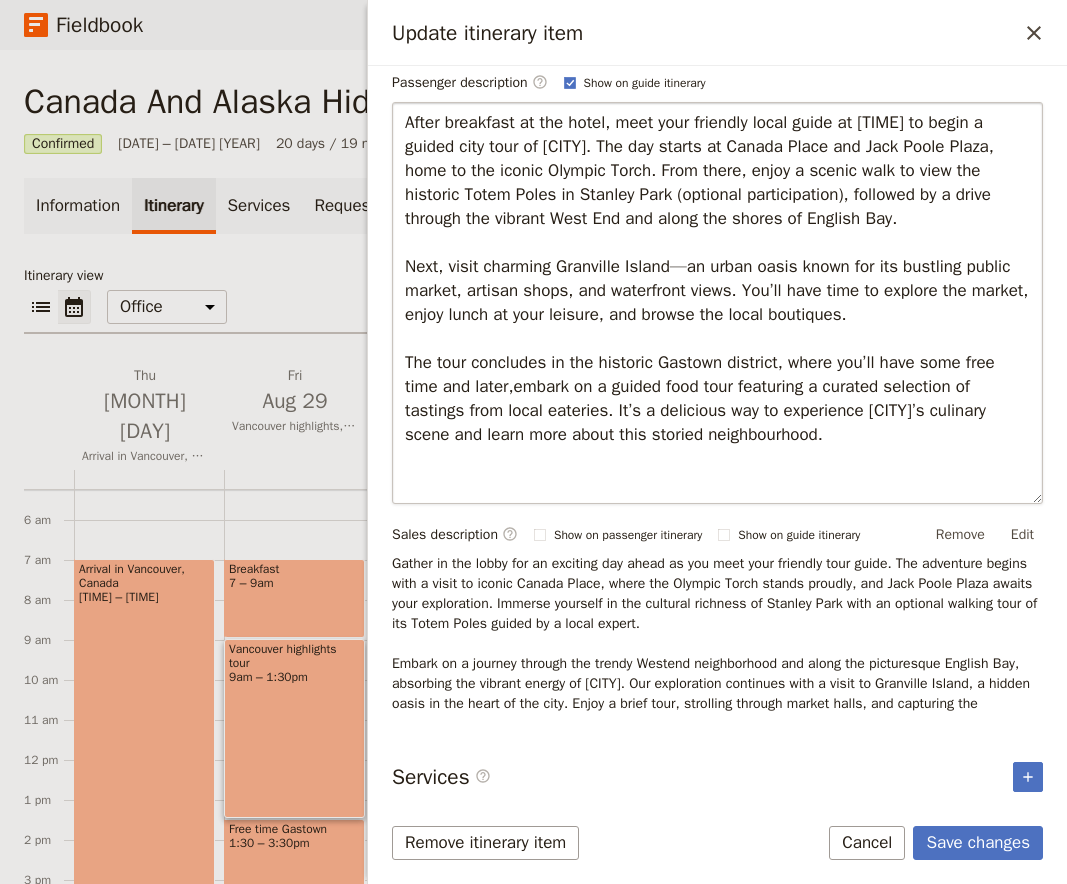 scroll, scrollTop: 311, scrollLeft: 0, axis: vertical 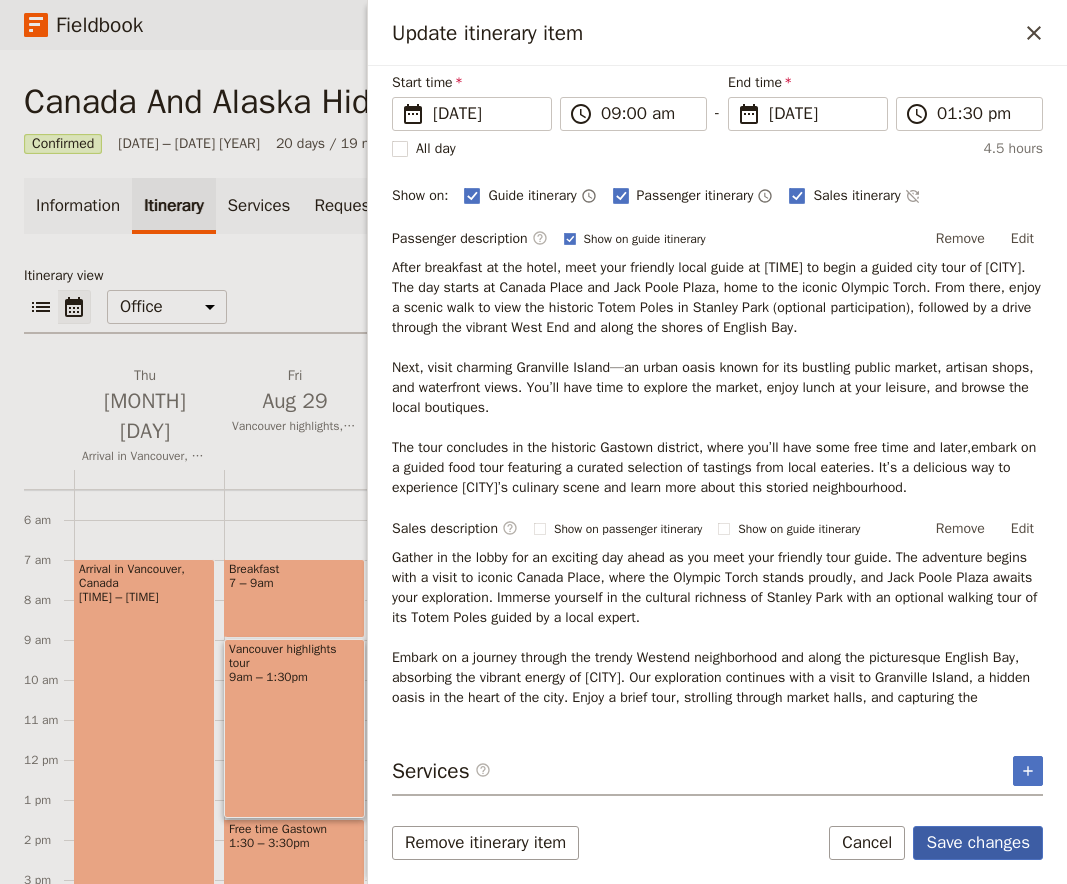 click on "Save changes" at bounding box center [978, 843] 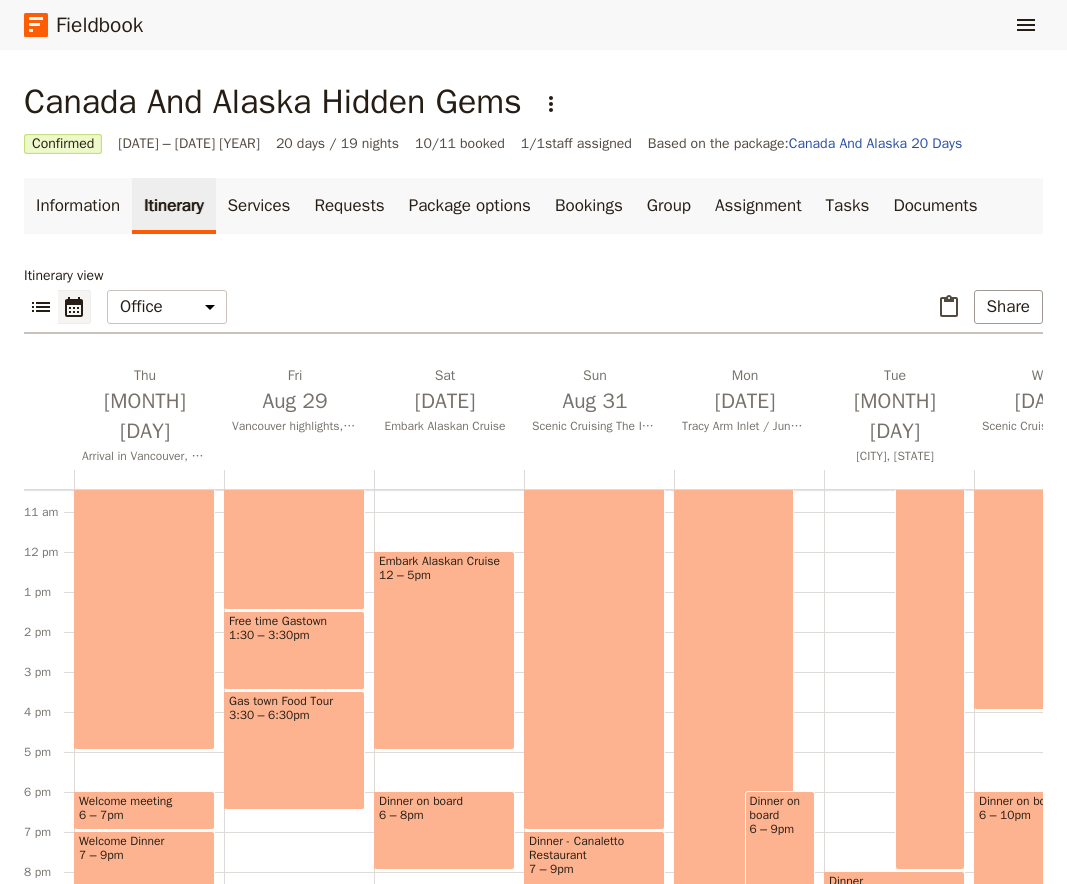 scroll, scrollTop: 474, scrollLeft: 0, axis: vertical 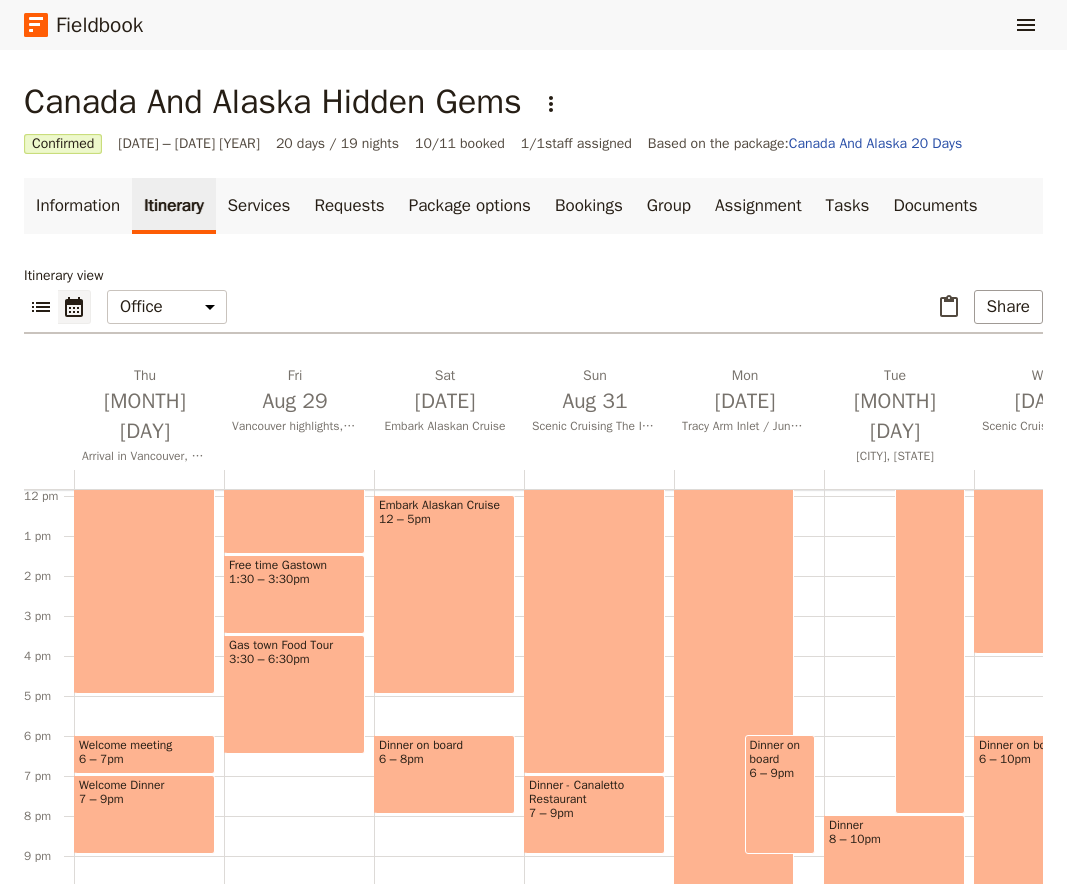 click on "1:30 – 3:30pm" at bounding box center (294, 579) 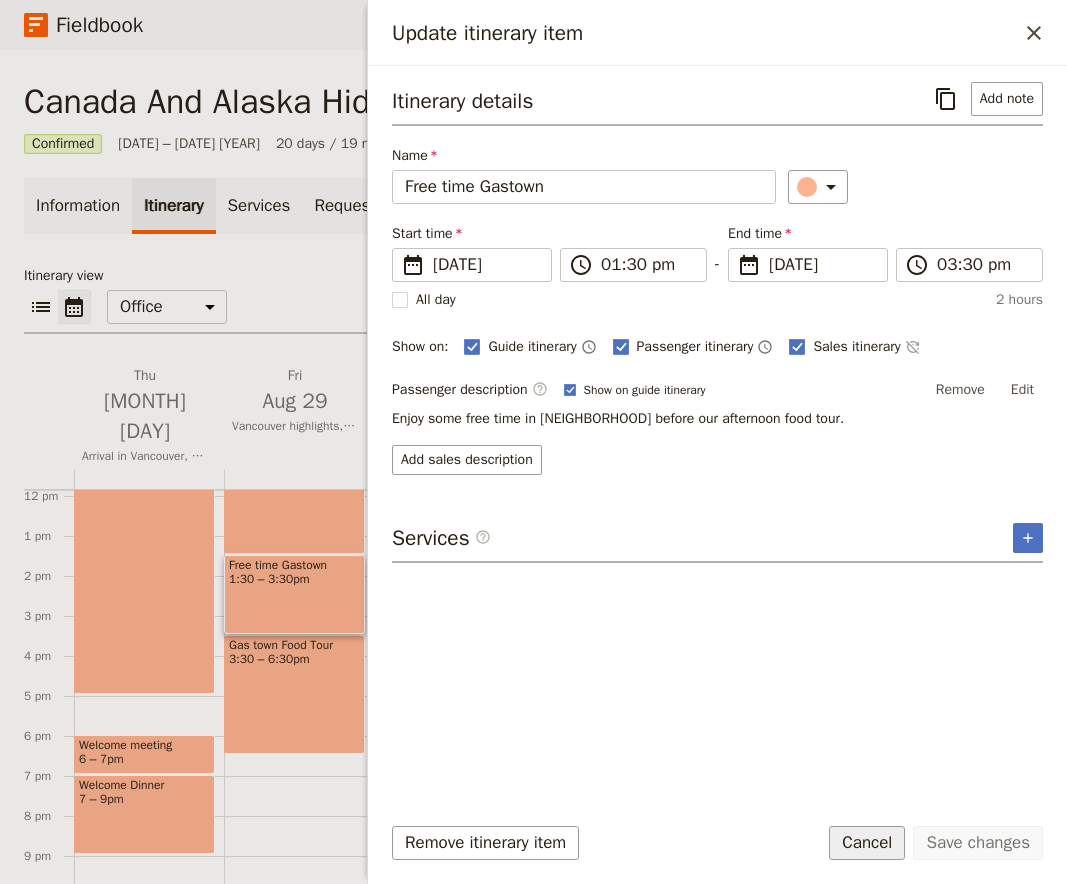 click on "Cancel" at bounding box center (867, 843) 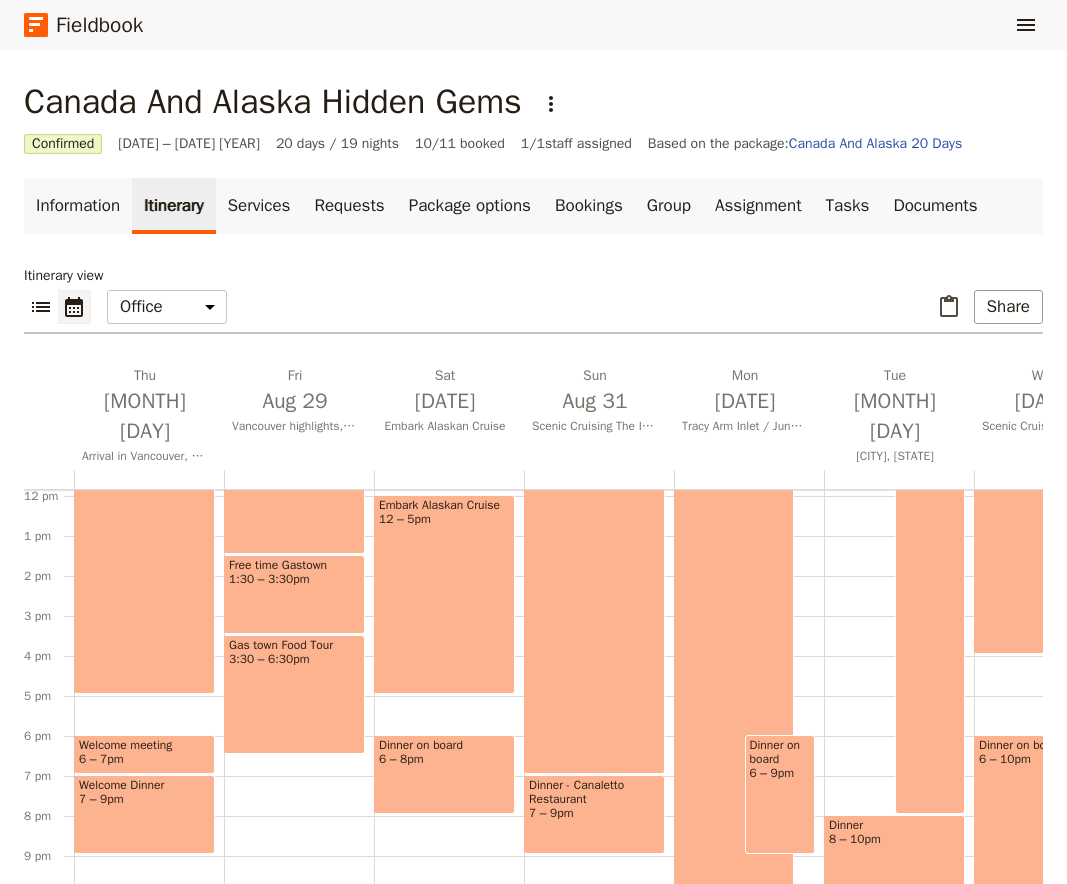 click on "Gas town Food Tour [TIME] – [TIME]" at bounding box center (294, 694) 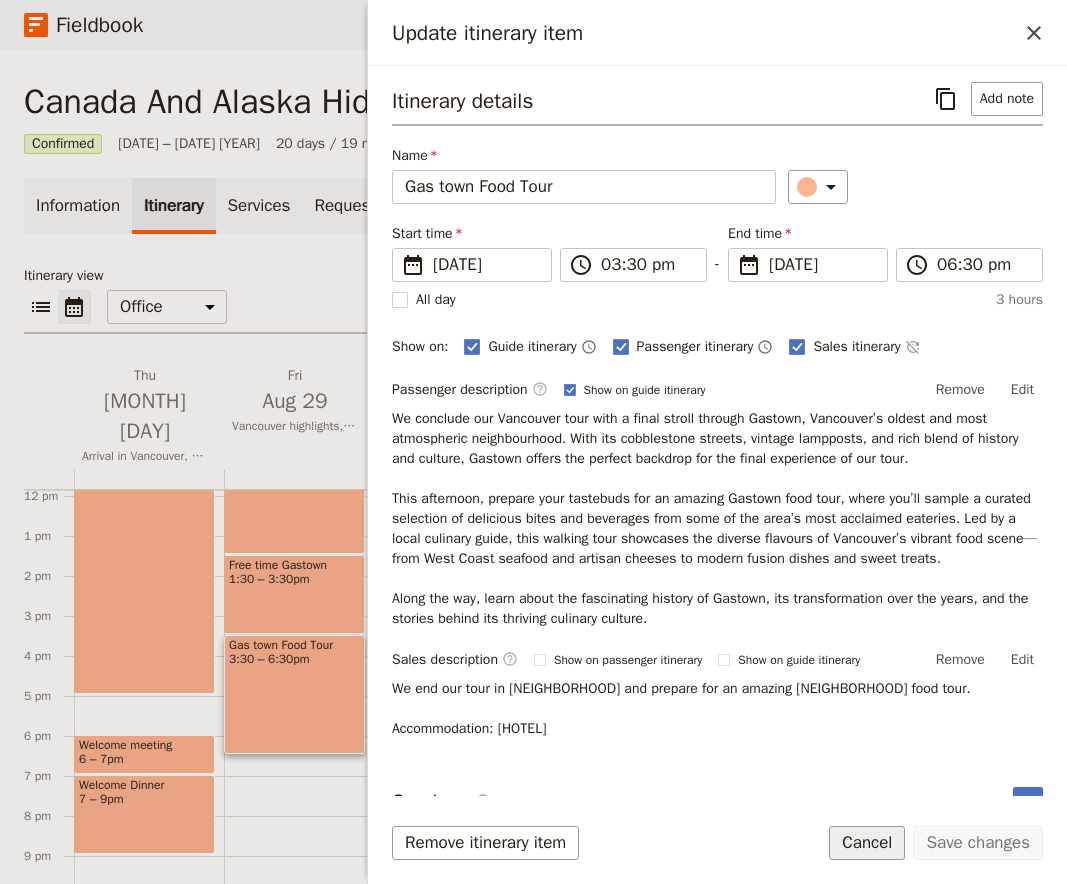 click on "Cancel" at bounding box center [867, 843] 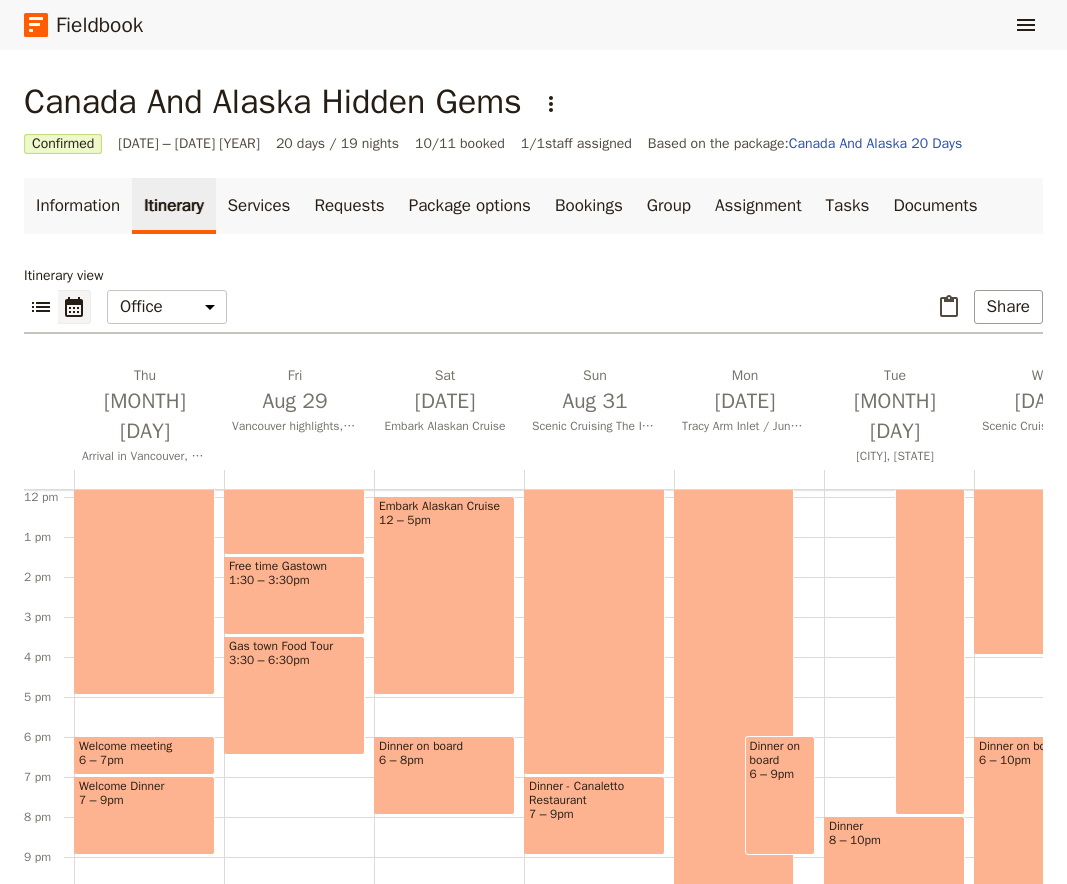 scroll, scrollTop: 474, scrollLeft: 0, axis: vertical 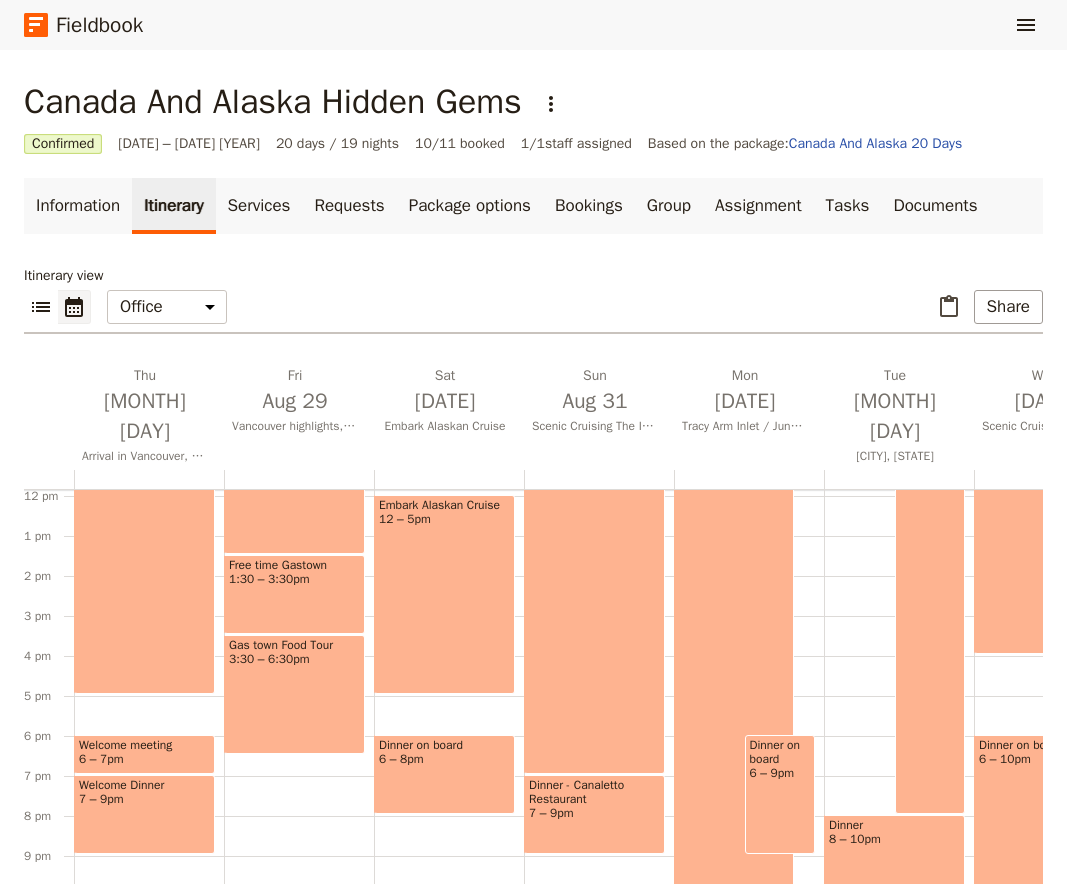 click on "Welcome Dinner 7 – 9pm" at bounding box center (144, 814) 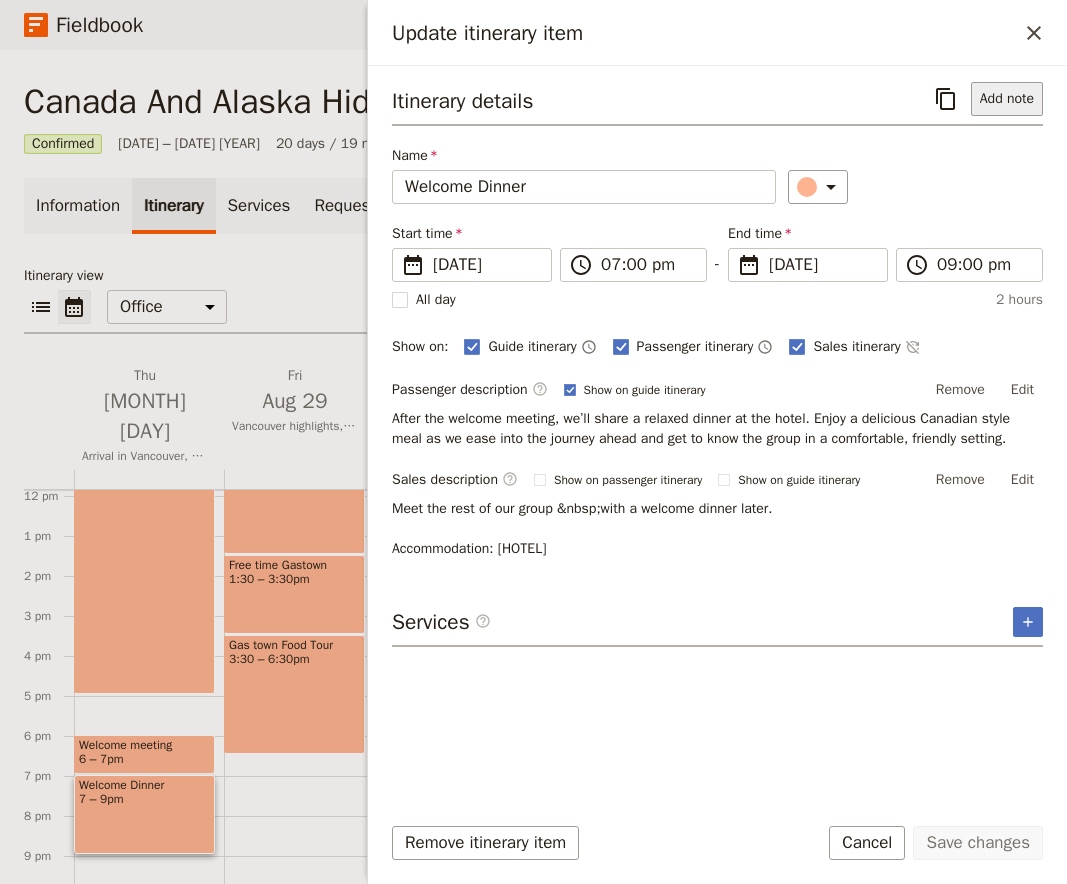 click on "Add note" at bounding box center [1007, 99] 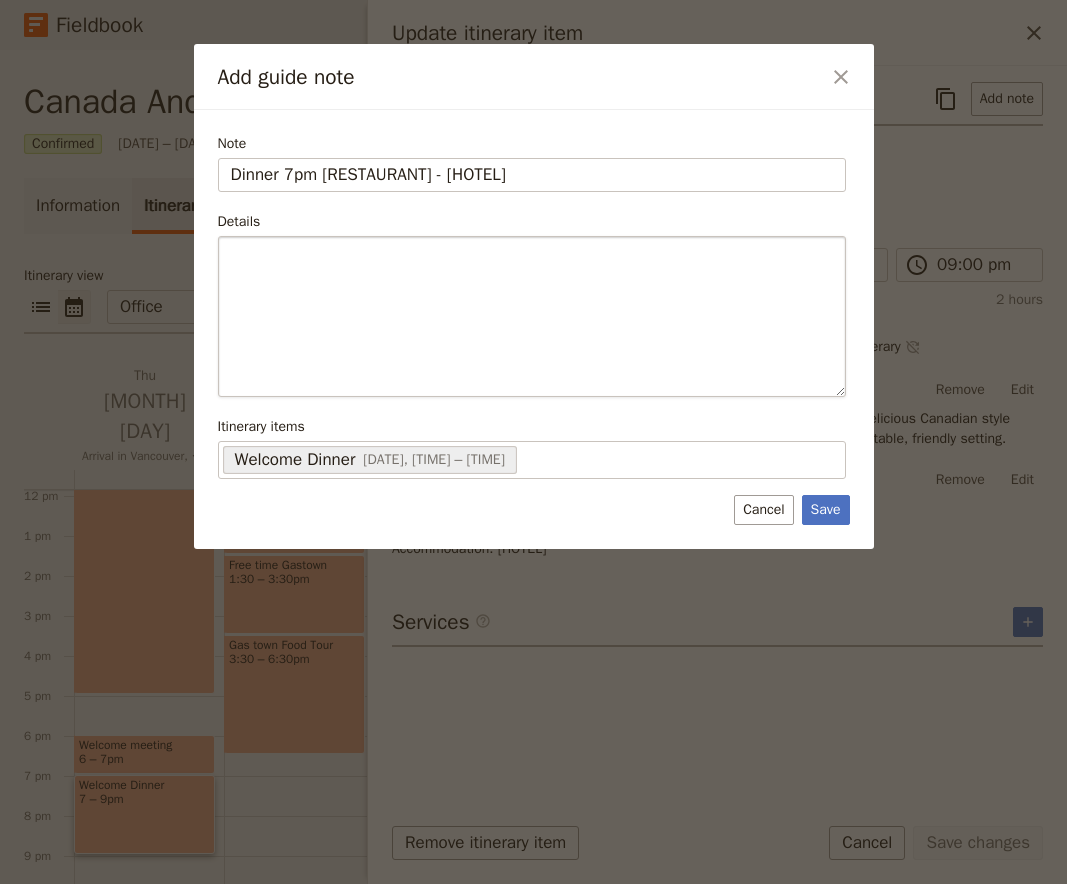 type on "Dinner 7pm [RESTAURANT] - [HOTEL]" 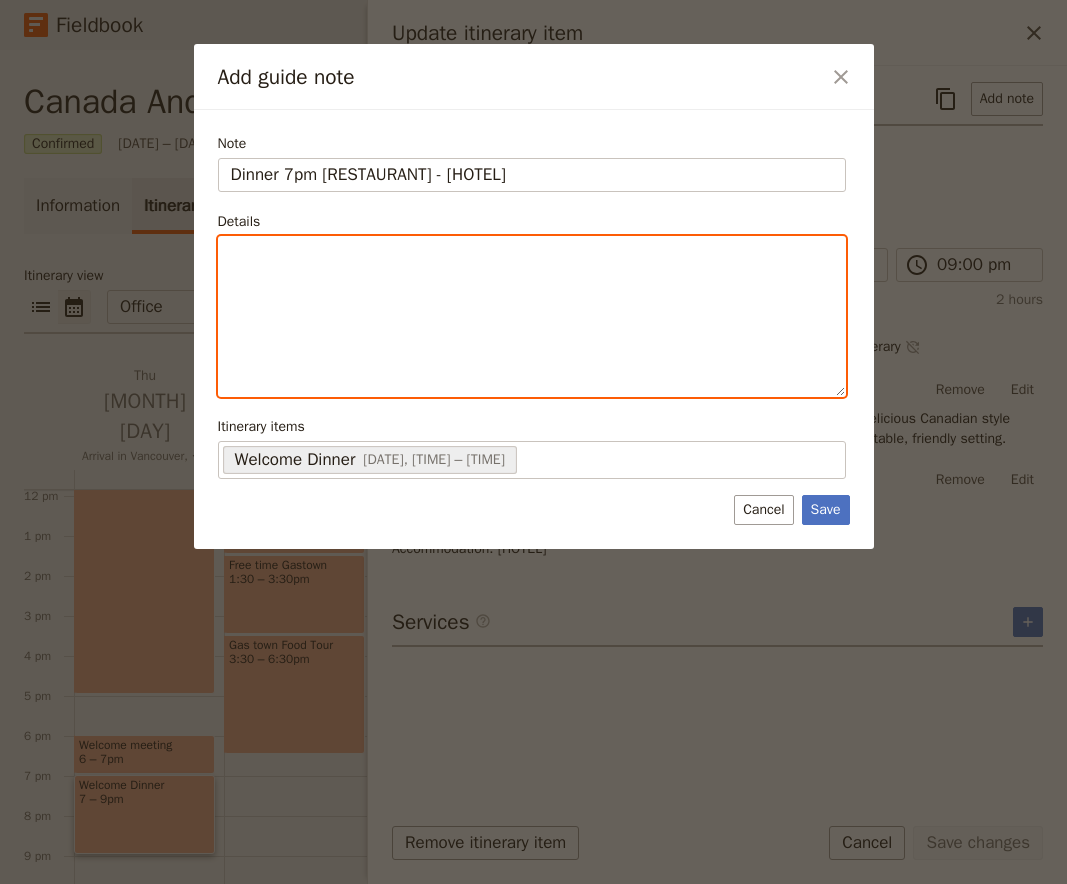 click at bounding box center (532, 316) 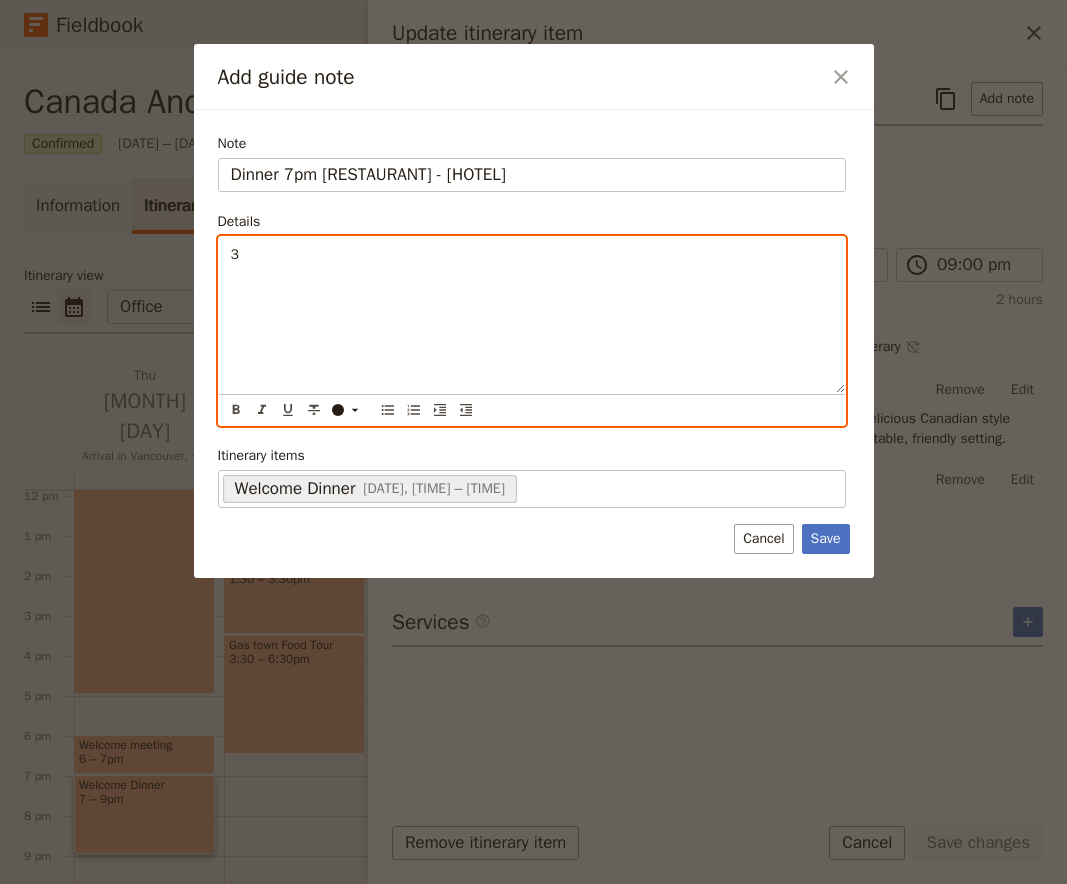 type 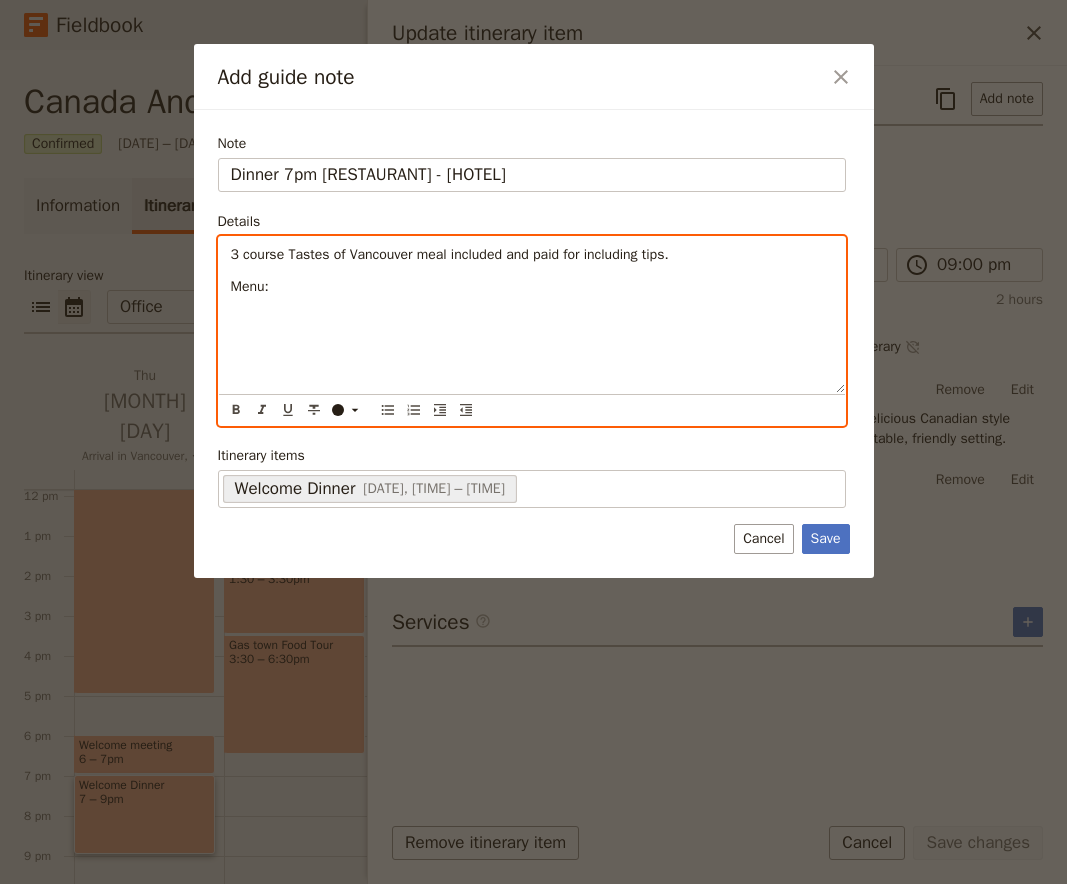click on "[NUMBER] course Tastes of Vancouver meal included and paid for including tips. Menu:" at bounding box center (532, 315) 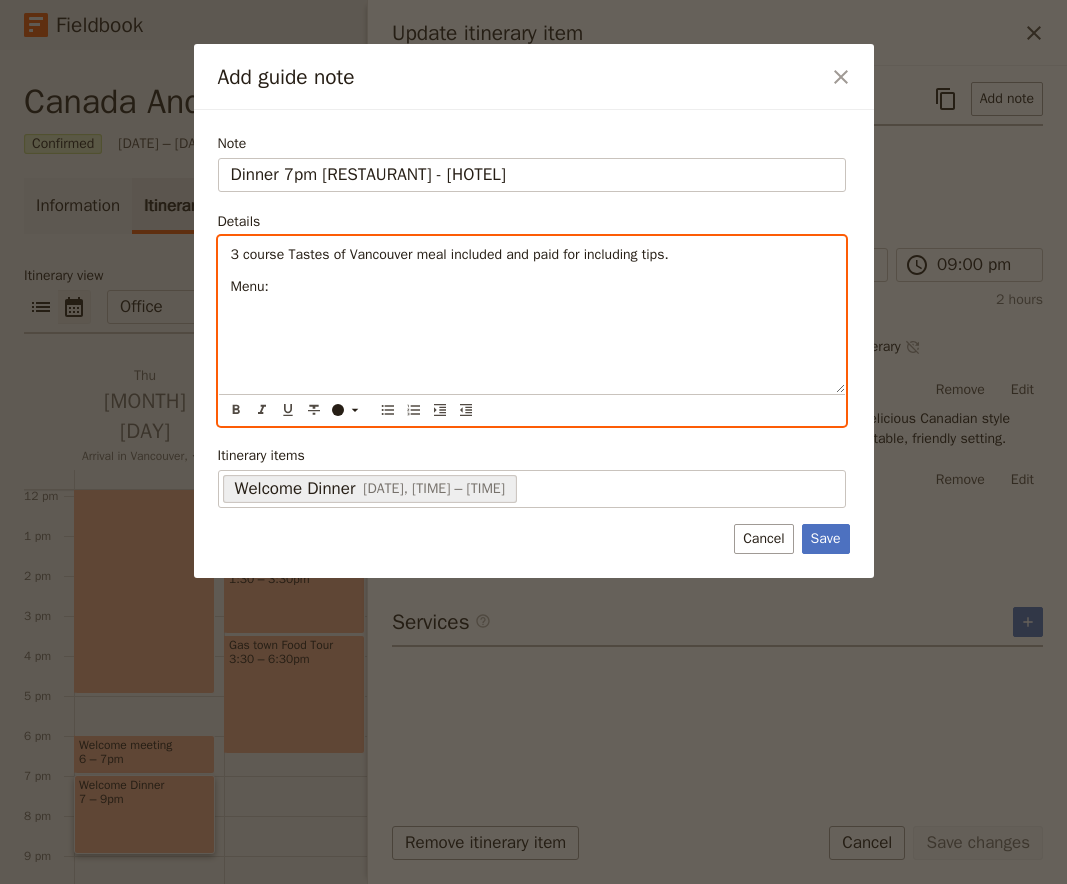 scroll, scrollTop: 0, scrollLeft: 0, axis: both 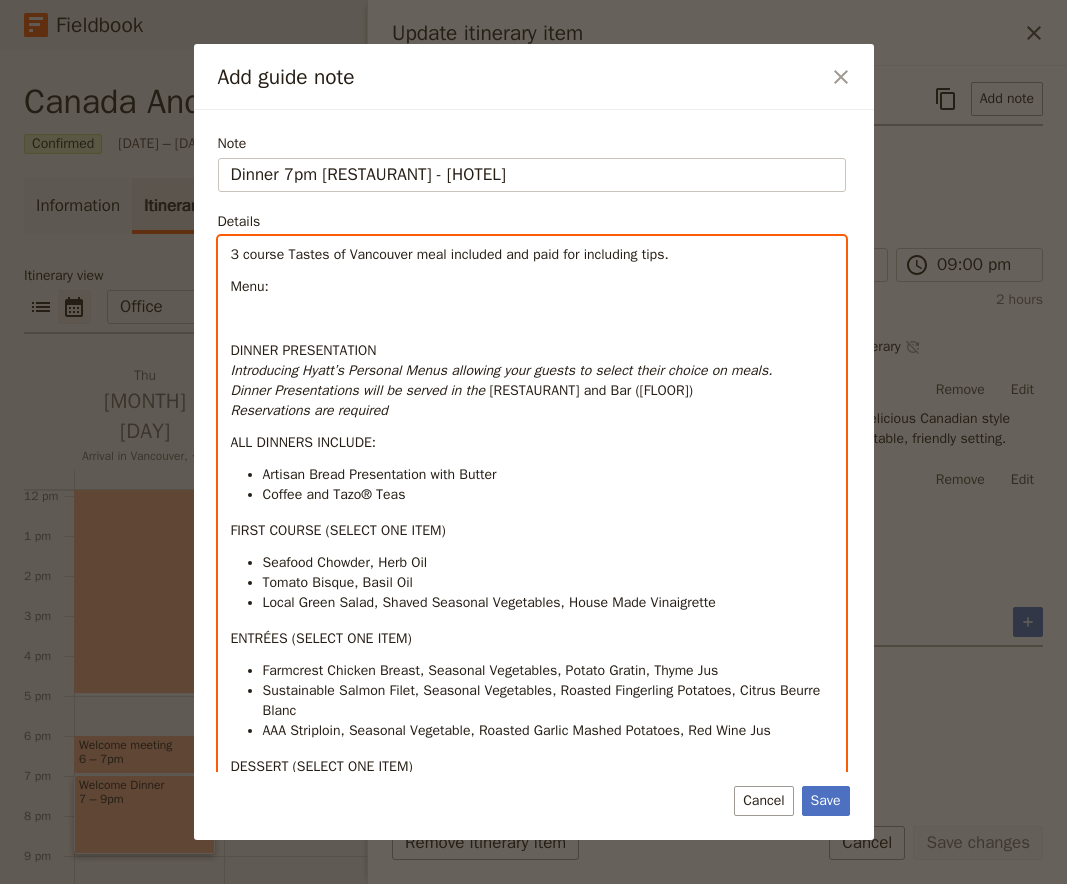 click on "Reservations are required" at bounding box center (309, 410) 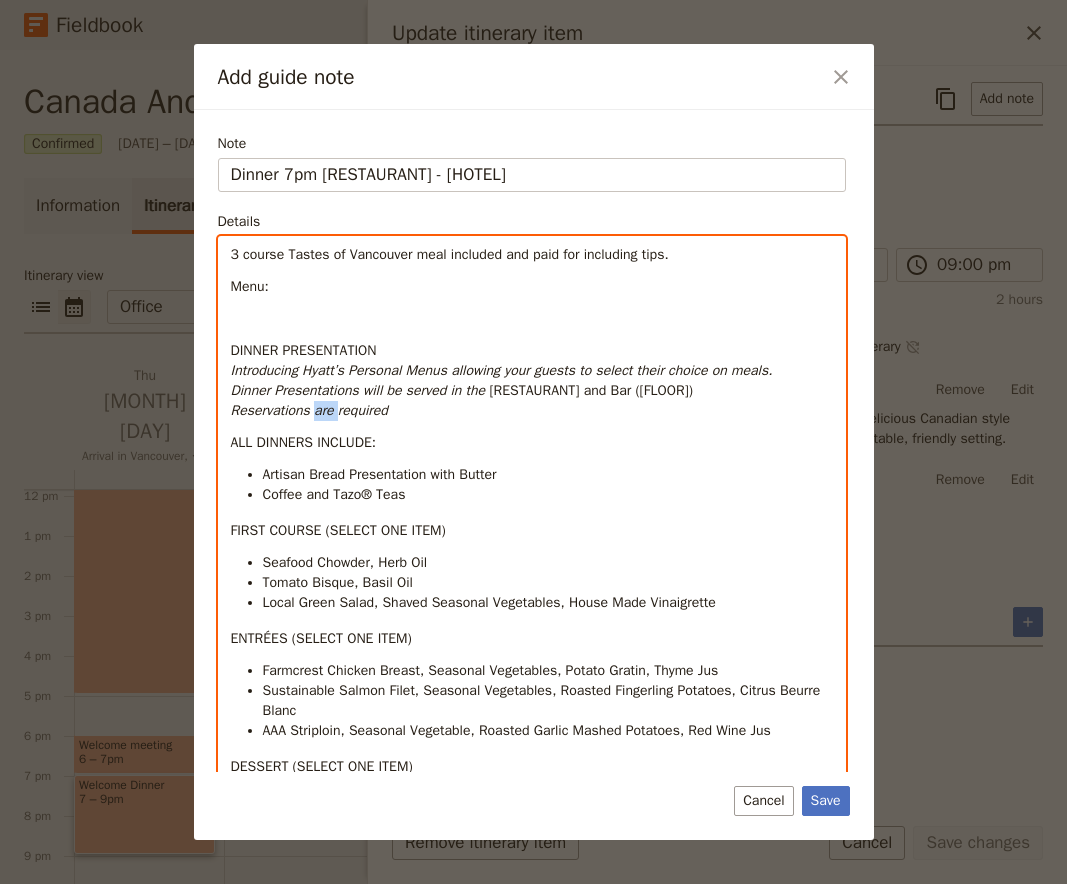 click on "Reservations are required" at bounding box center [309, 410] 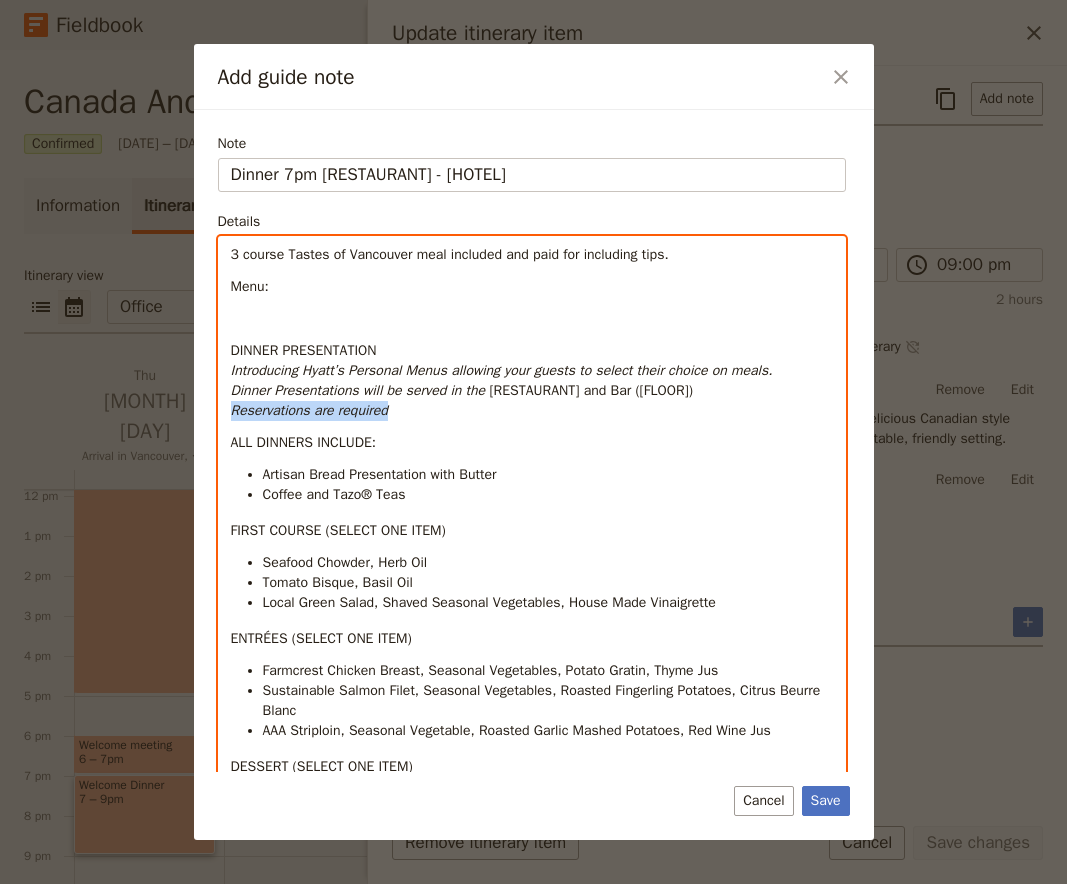 click on "Reservations are required" at bounding box center (309, 410) 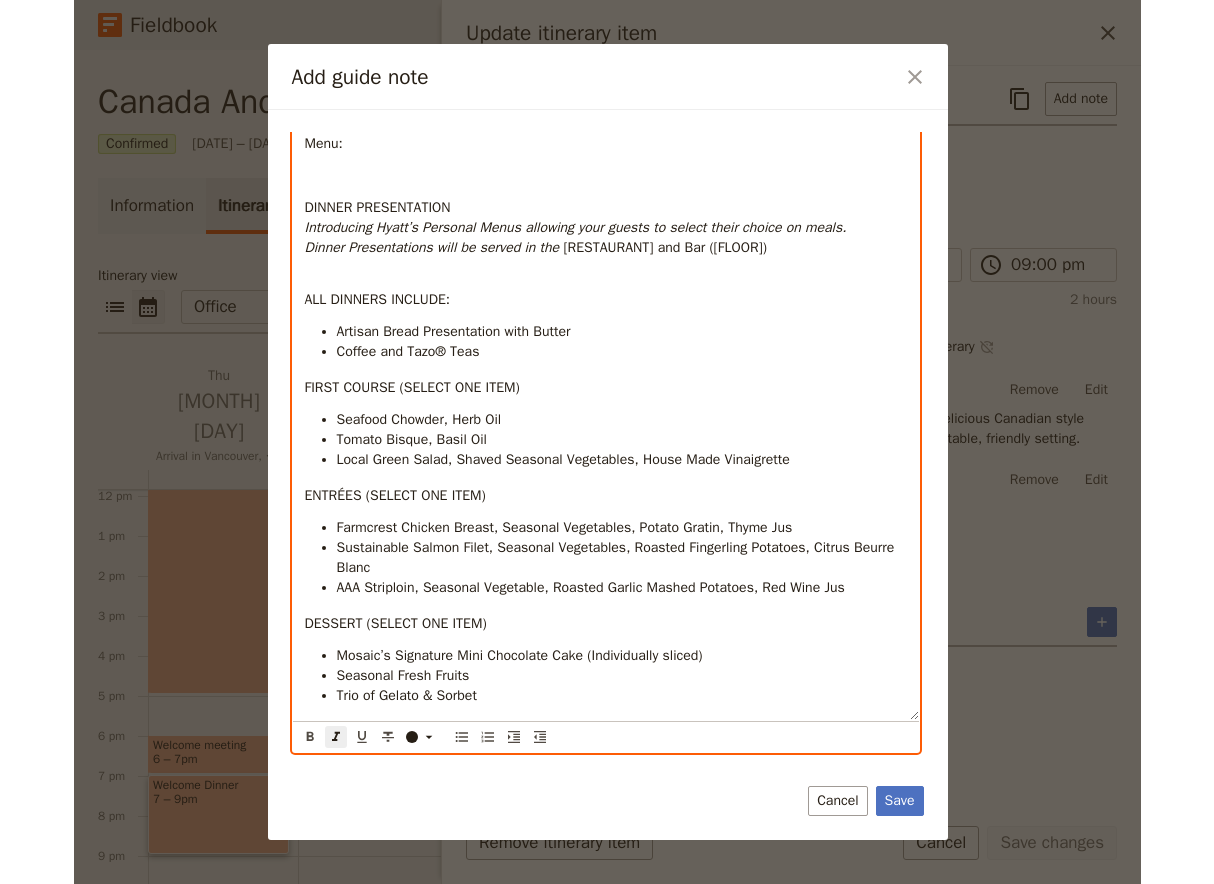scroll, scrollTop: 208, scrollLeft: 0, axis: vertical 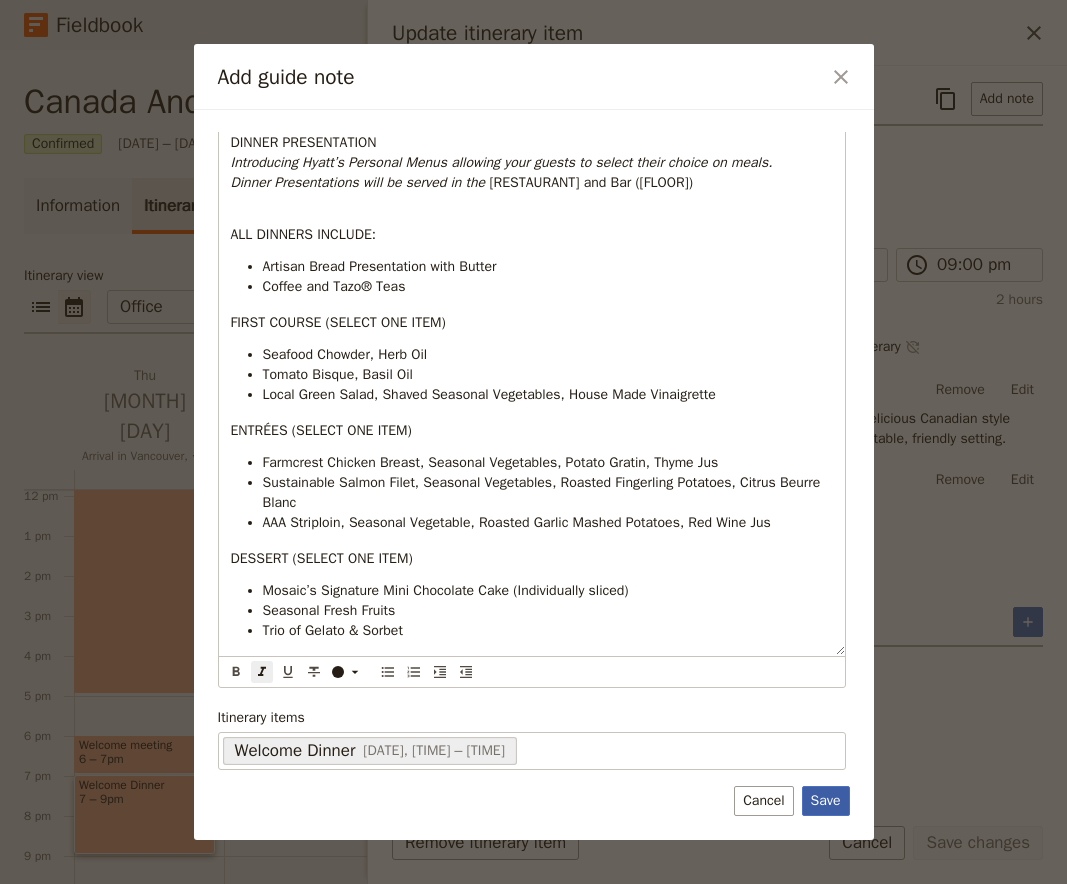 click on "Save" at bounding box center (826, 801) 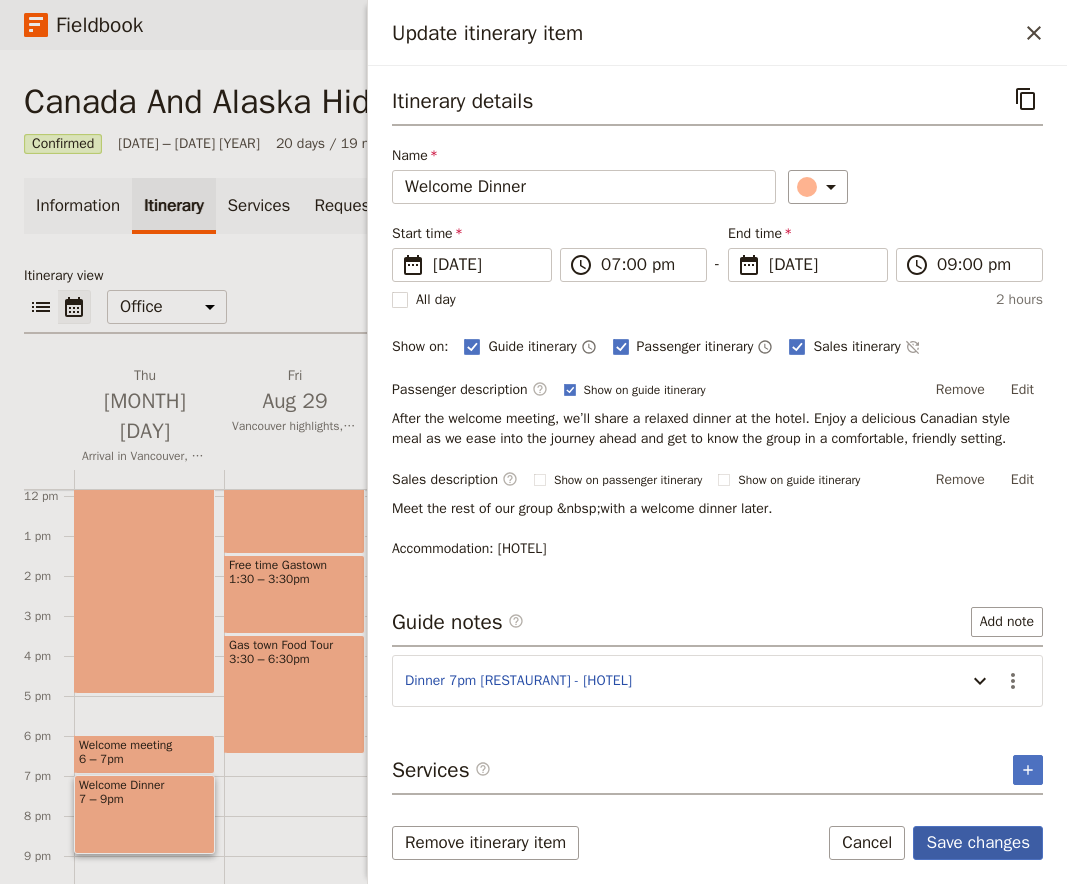click on "Save changes" at bounding box center [978, 843] 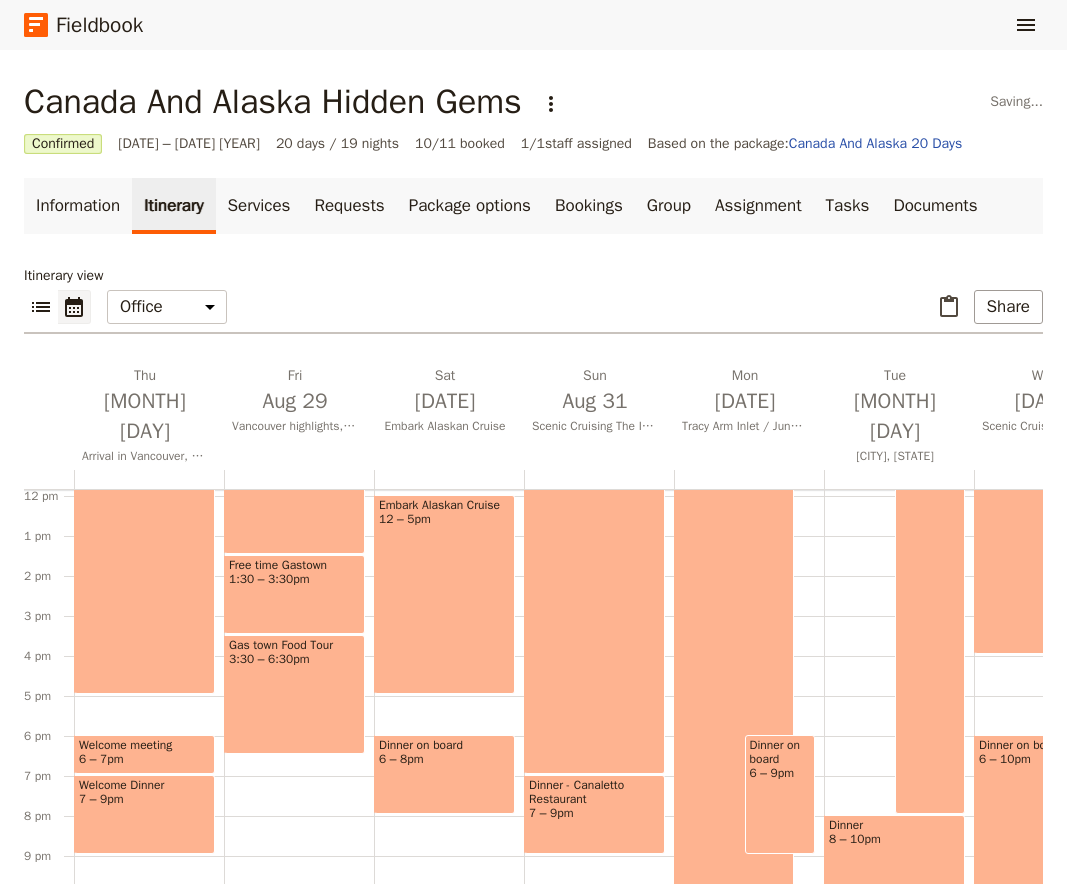 click on "6 – 7pm" at bounding box center (144, 759) 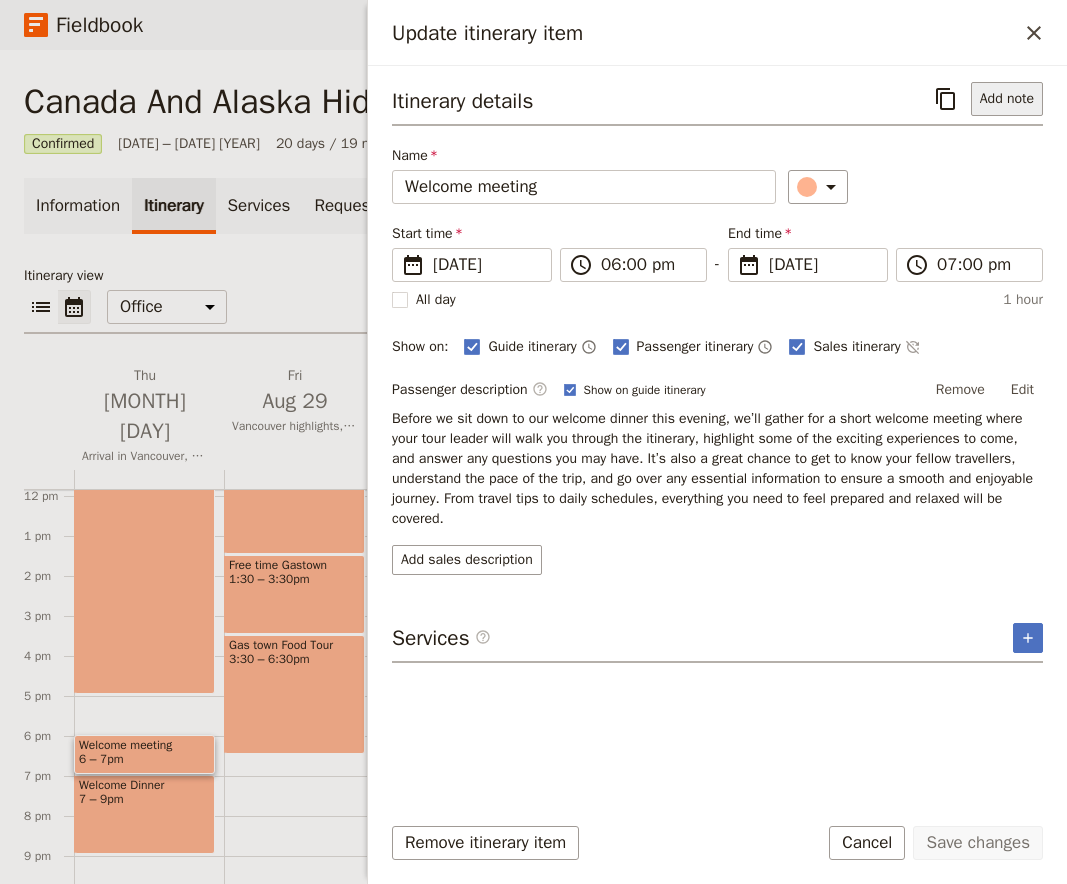 click on "Add note" at bounding box center (1007, 99) 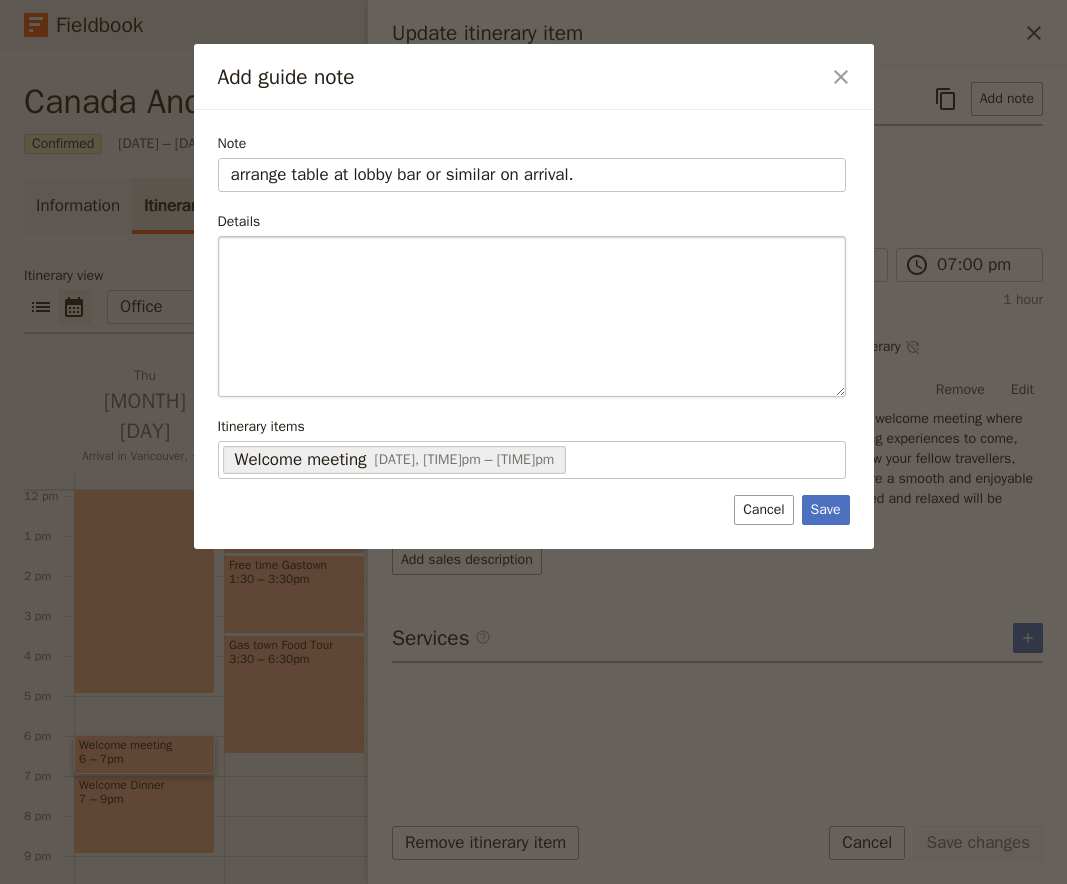 type on "arrange table at lobby bar or similar on arrival." 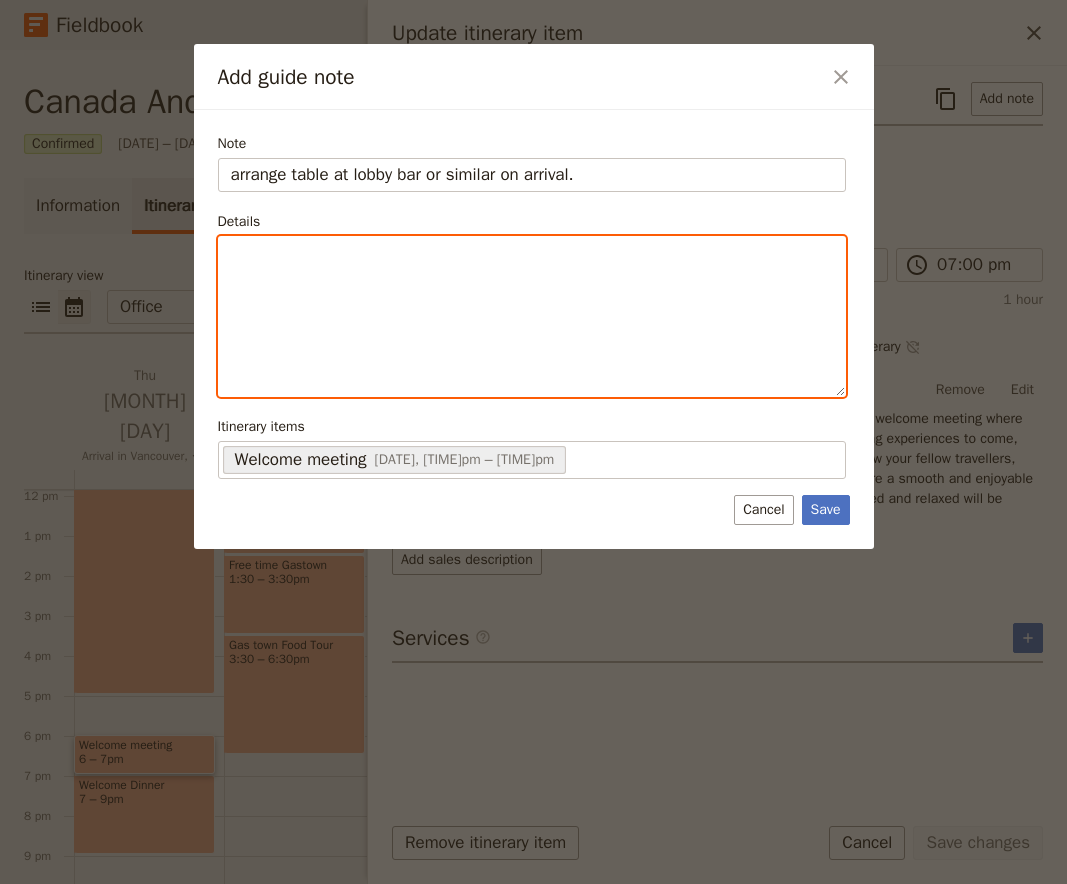 click at bounding box center (532, 255) 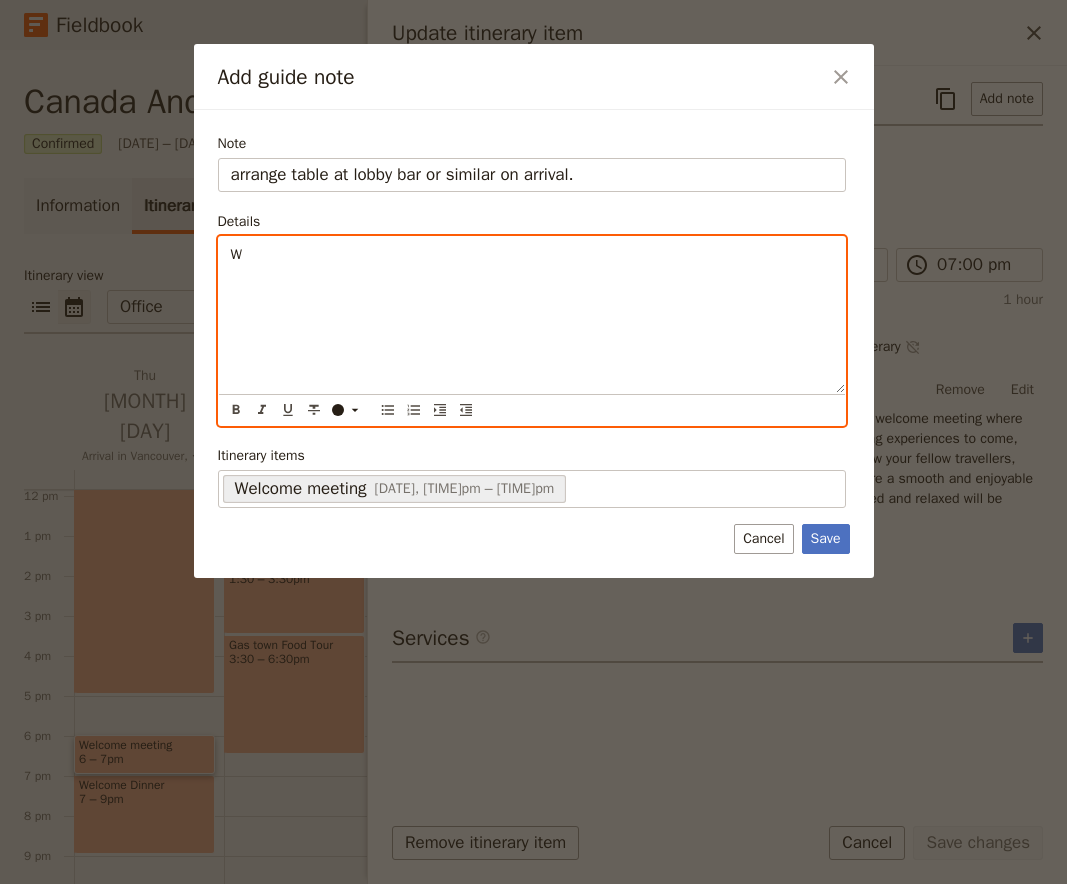 type 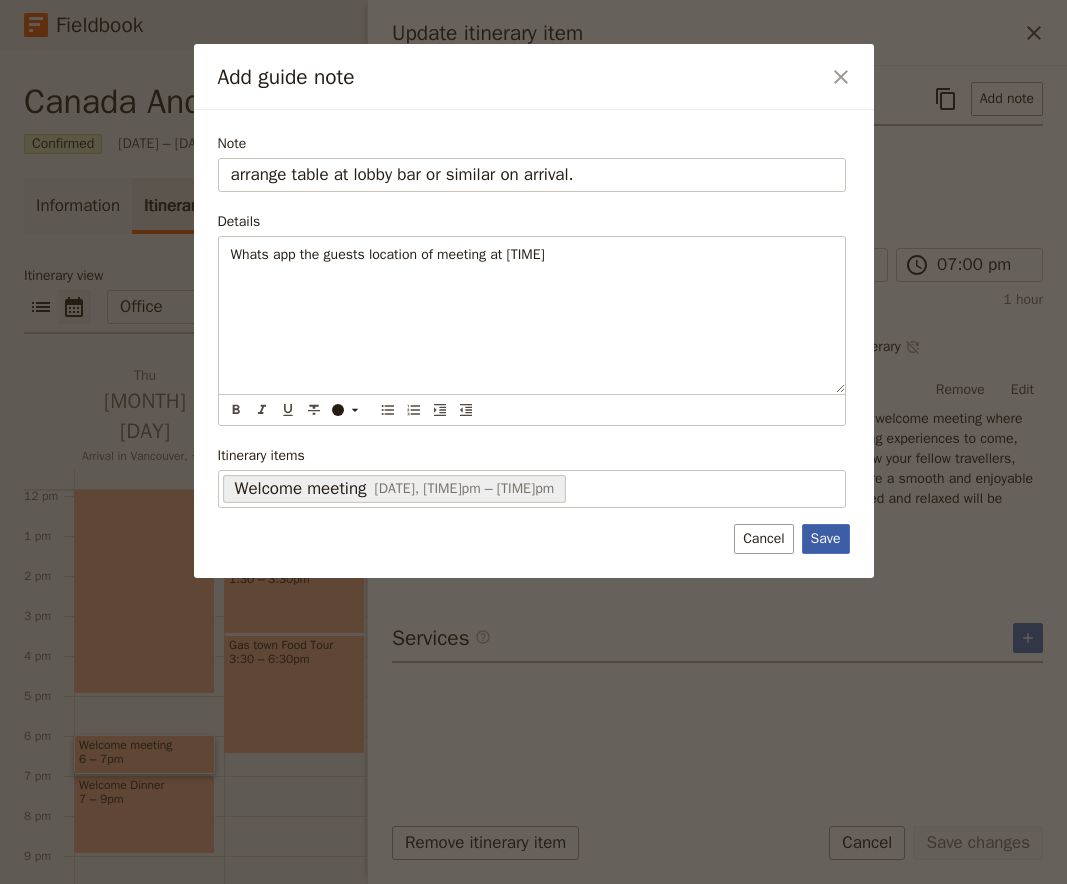 click on "Save" at bounding box center [826, 539] 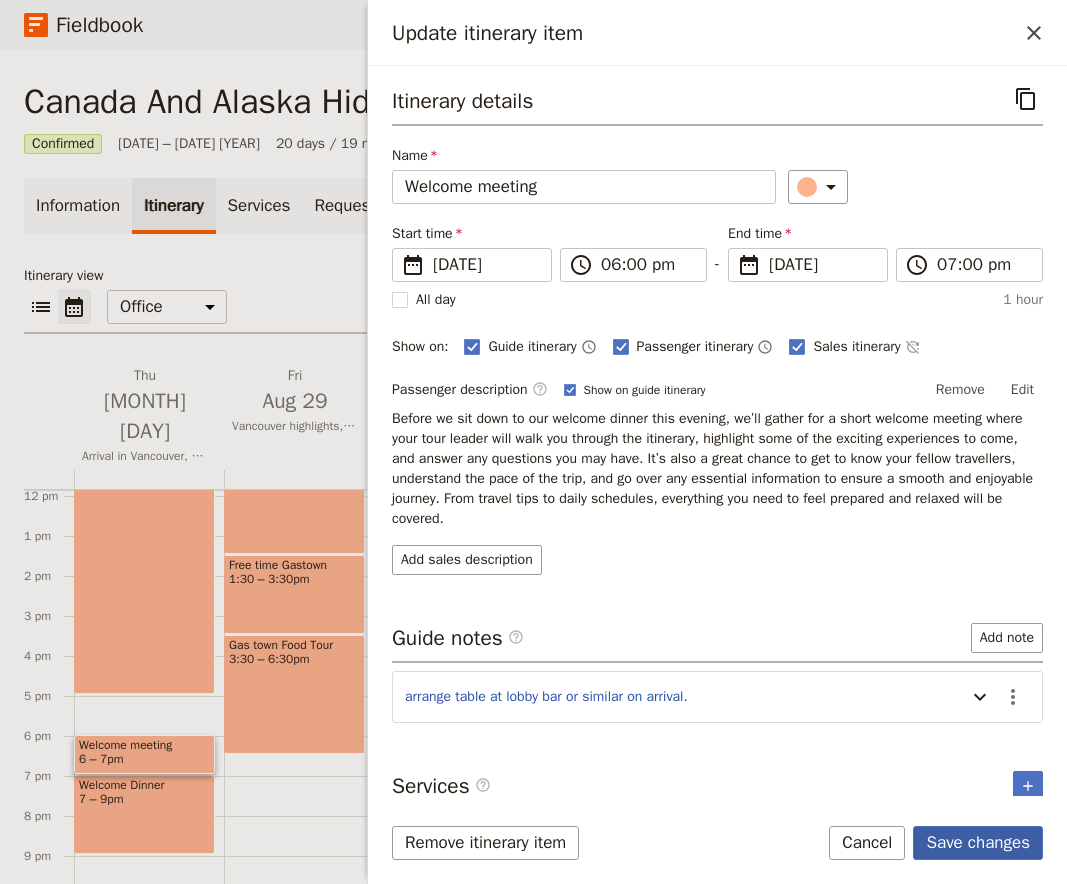 click on "Save changes" at bounding box center [978, 843] 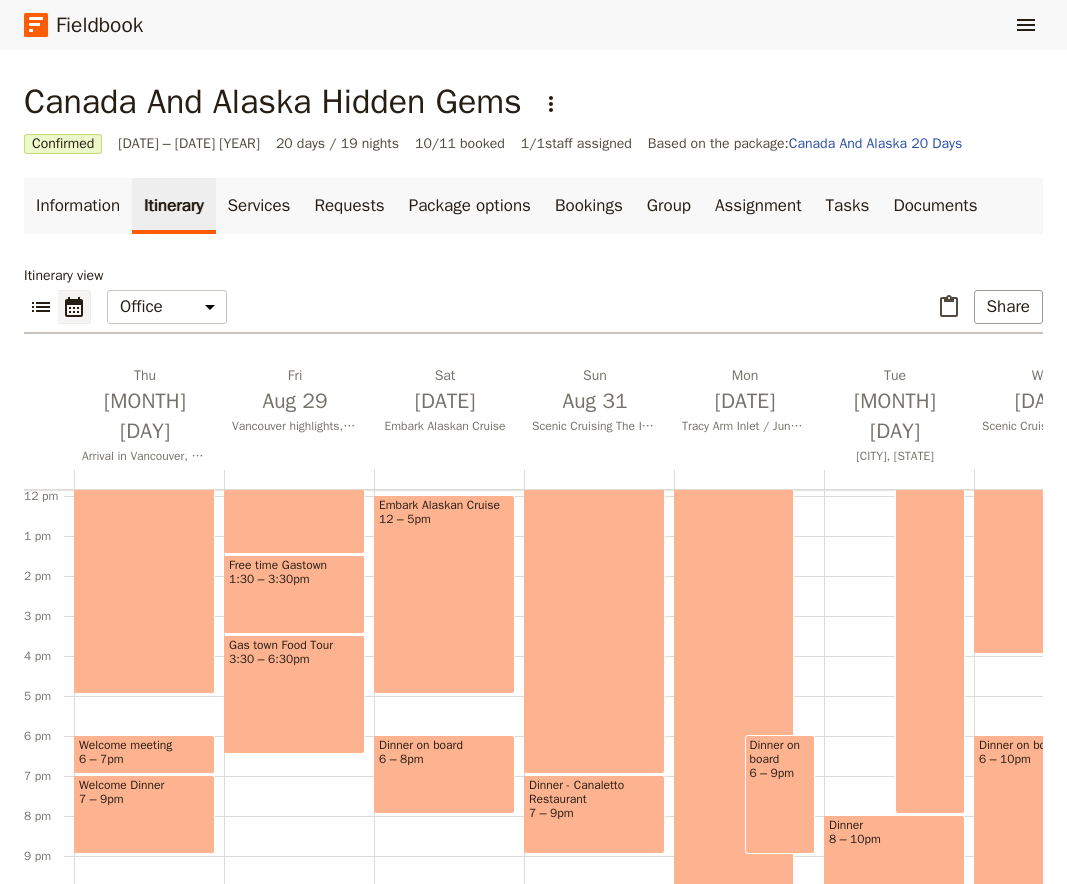 drag, startPoint x: 1, startPoint y: 64, endPoint x: -26, endPoint y: 66, distance: 27.073973 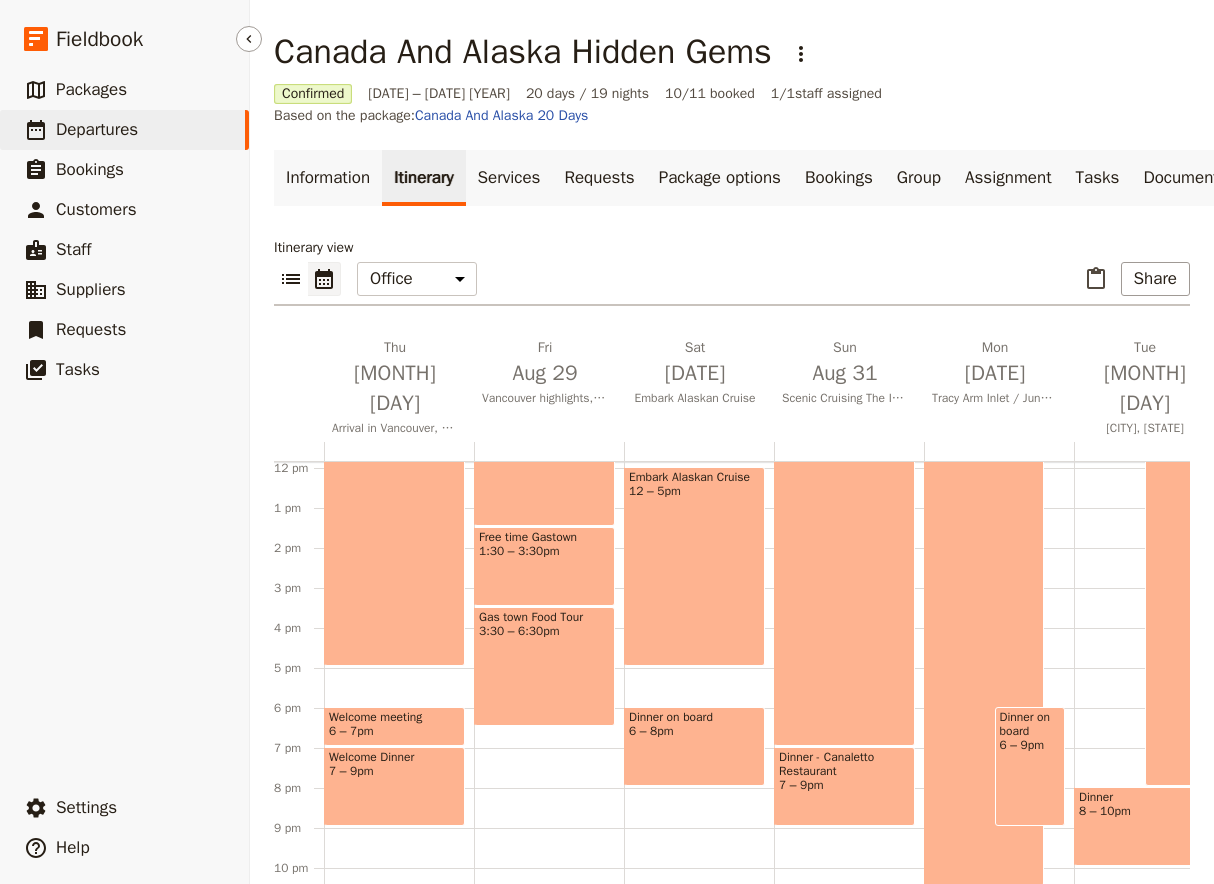 click on "Departures" at bounding box center (97, 129) 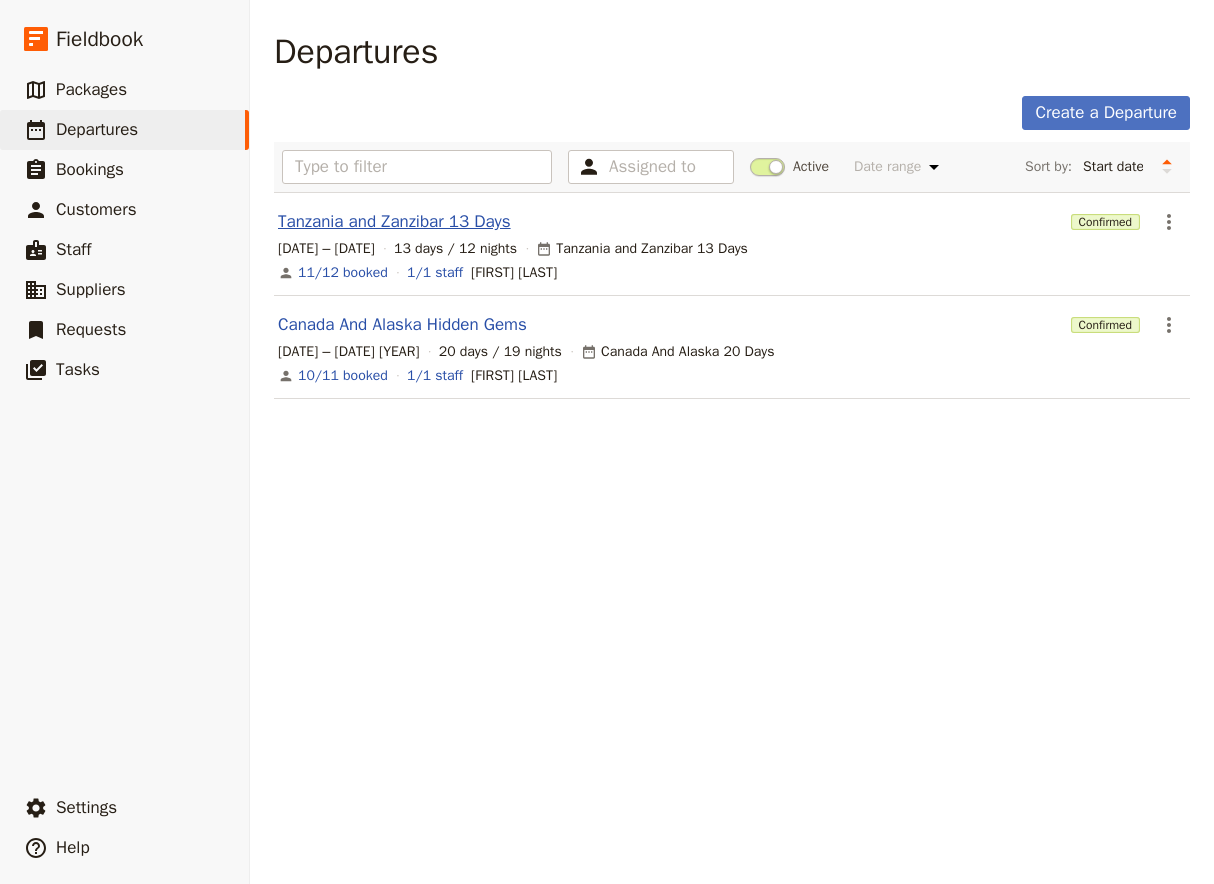 click on "Tanzania and Zanzibar 13 Days" at bounding box center [394, 222] 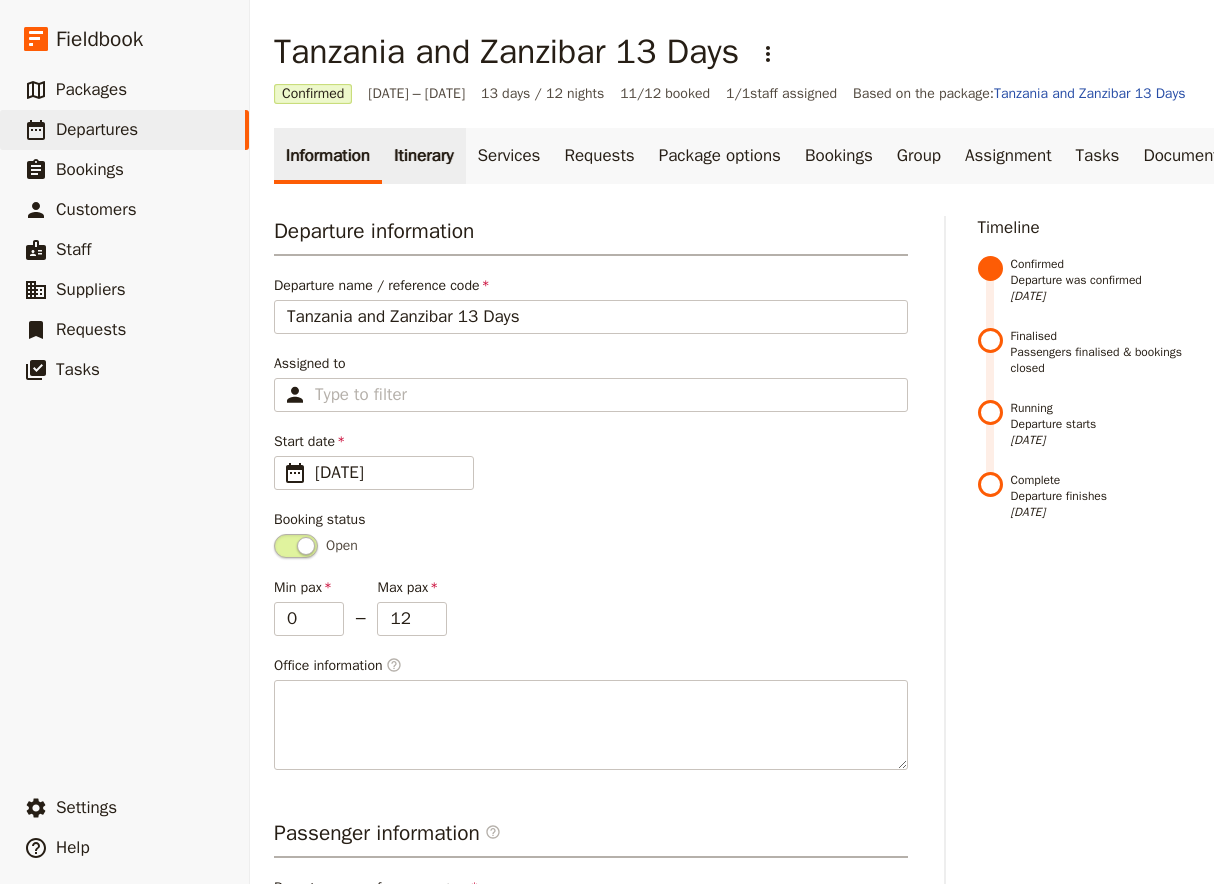 click on "Itinerary" at bounding box center (423, 156) 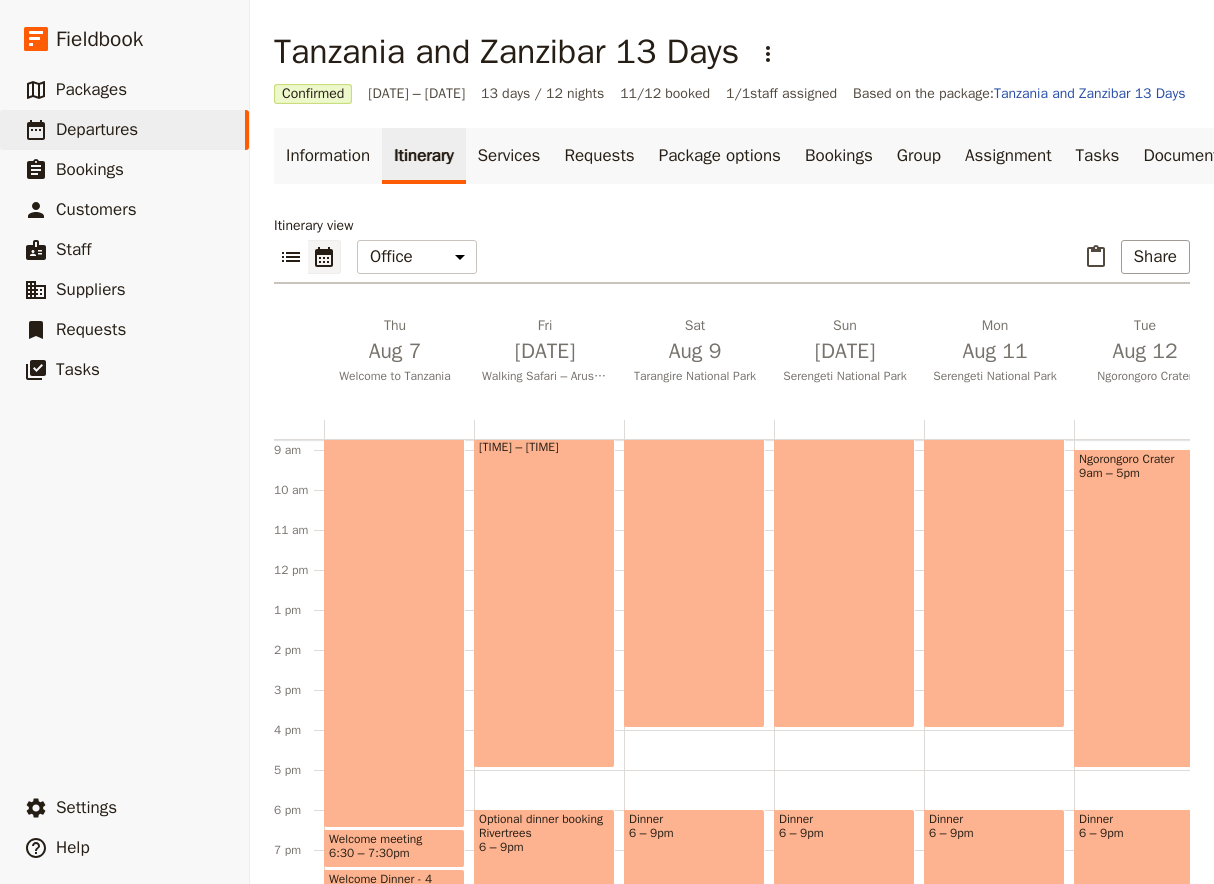 scroll, scrollTop: 474, scrollLeft: 0, axis: vertical 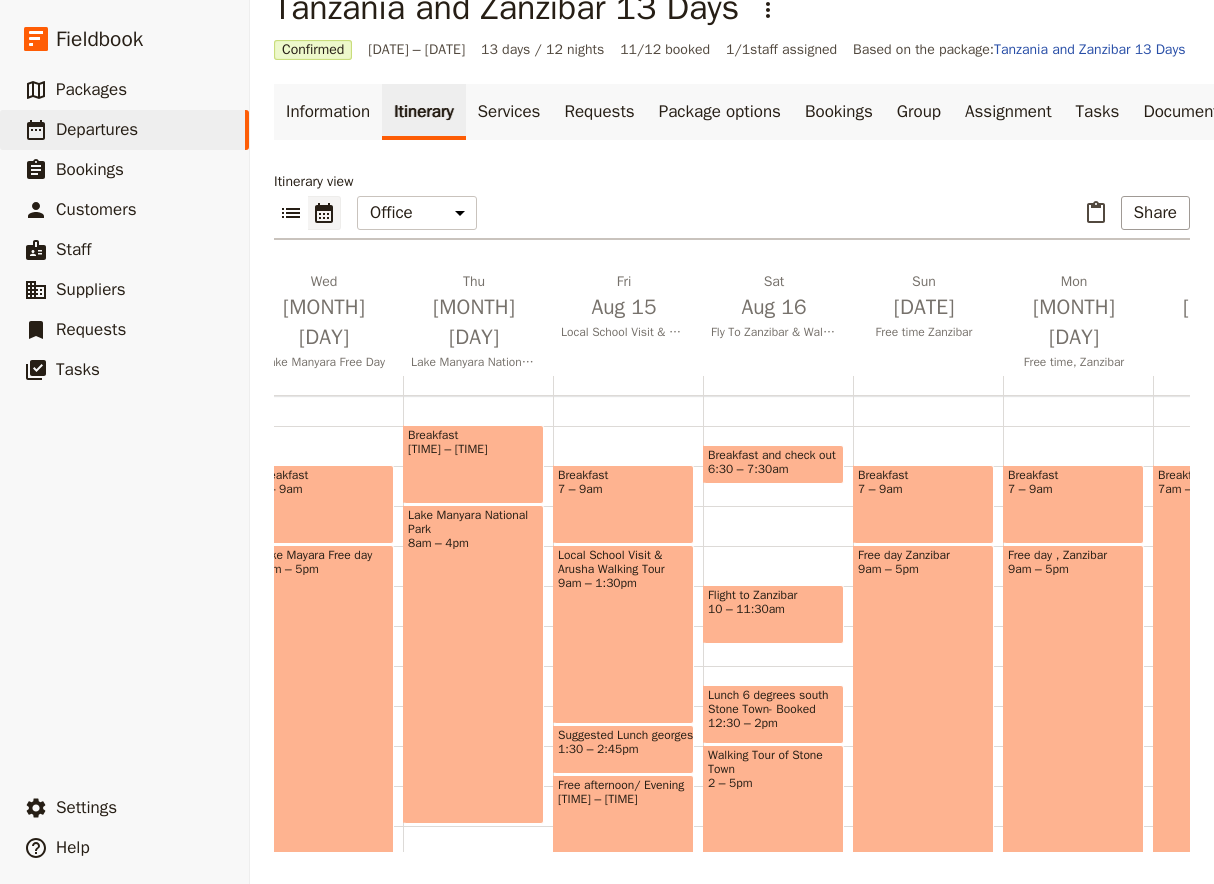 click on "Suggested Lunch georges tavern - Recomended restaurant [TIME] – [TIME]" at bounding box center [623, 749] 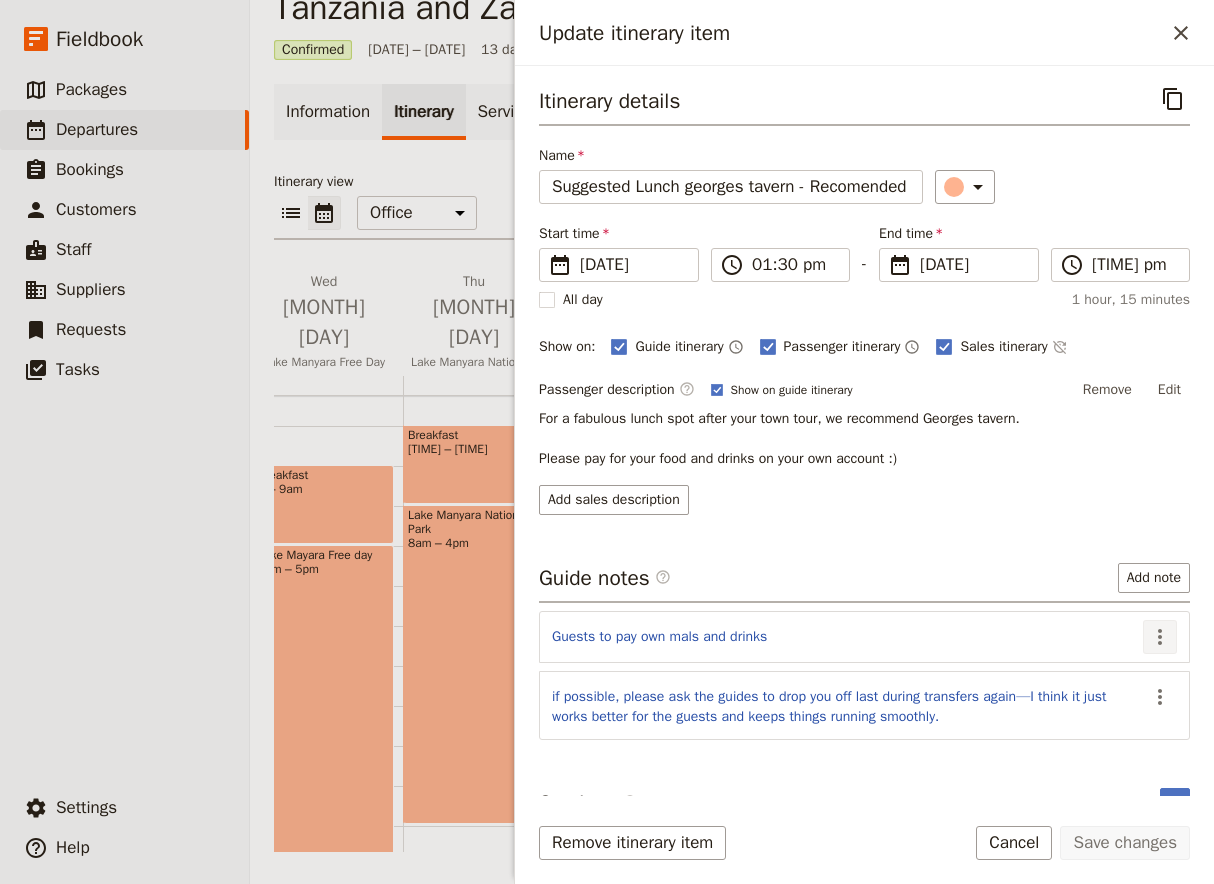 click 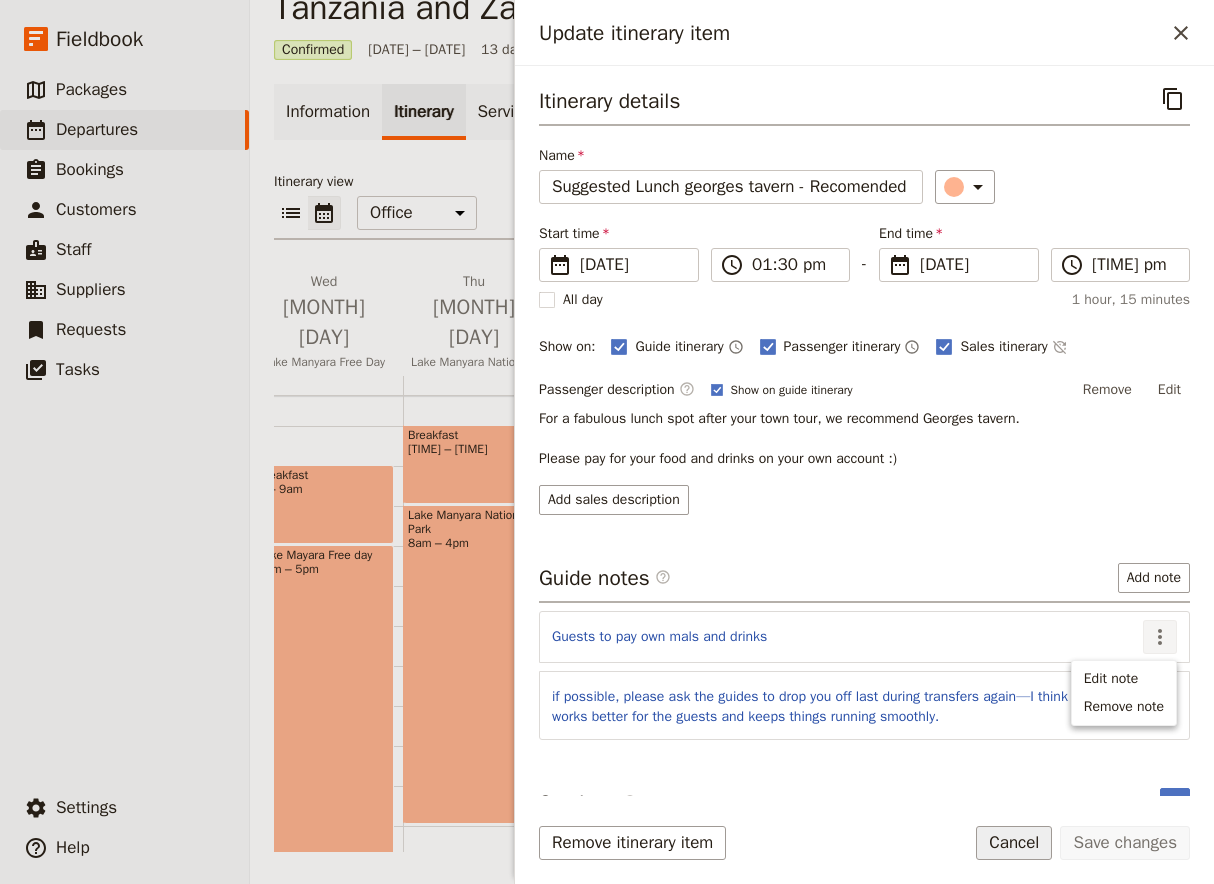 click on "Cancel" at bounding box center [1014, 843] 